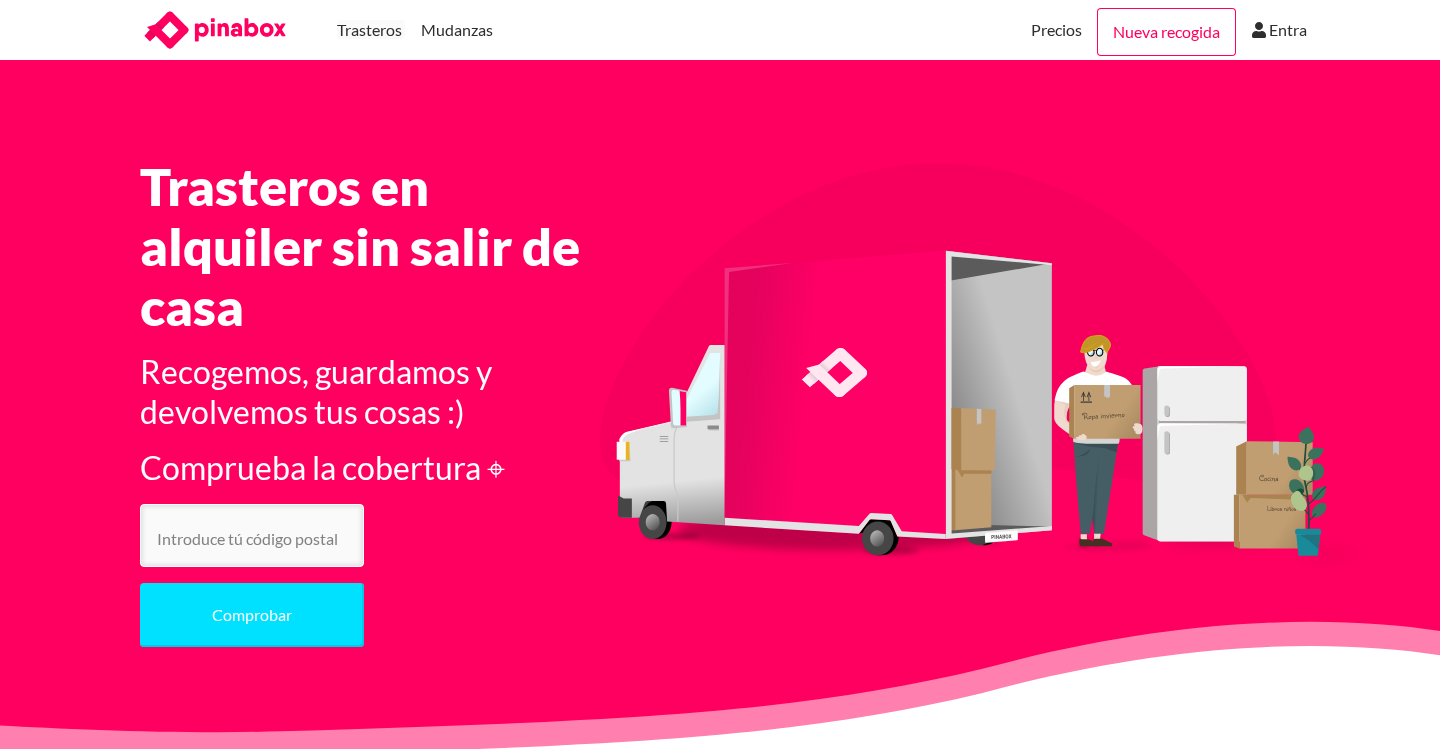 scroll, scrollTop: 0, scrollLeft: 0, axis: both 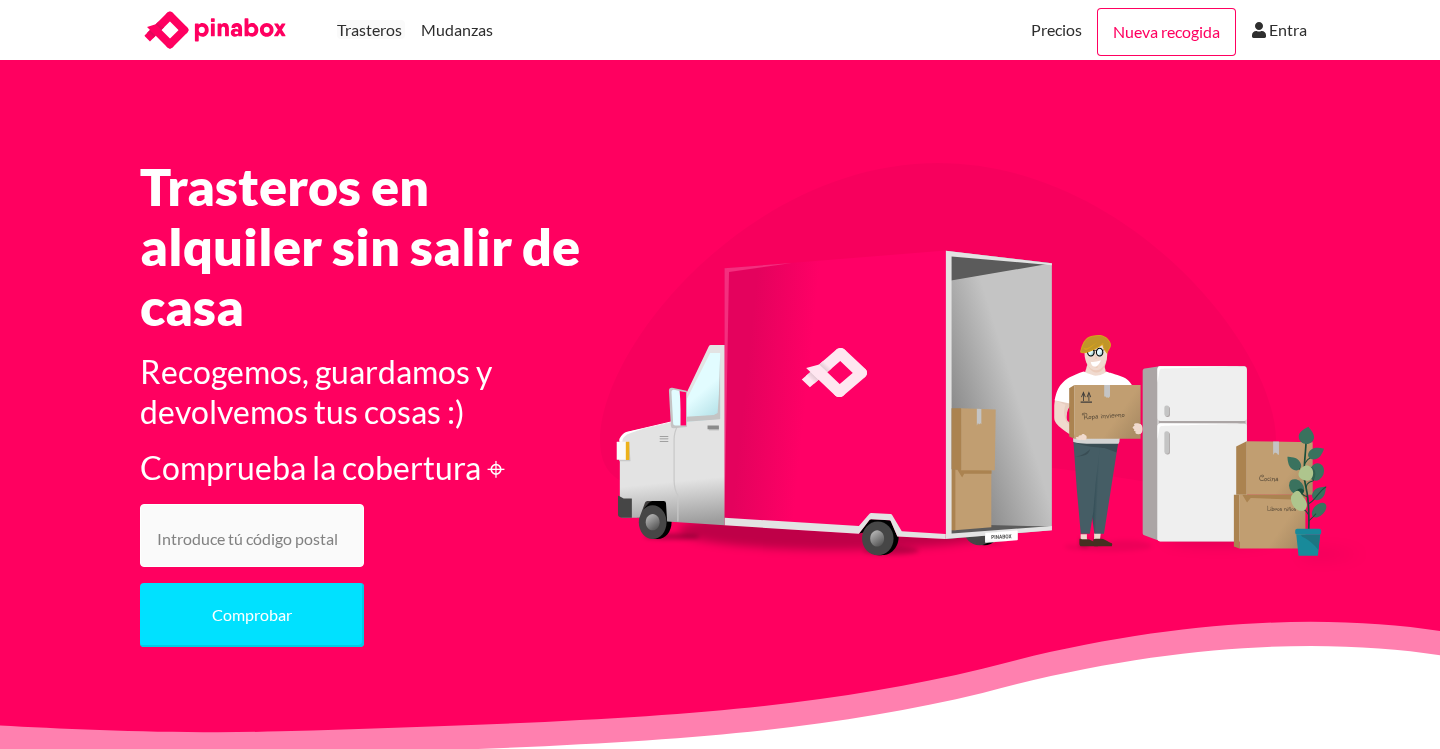 click at bounding box center [252, 535] 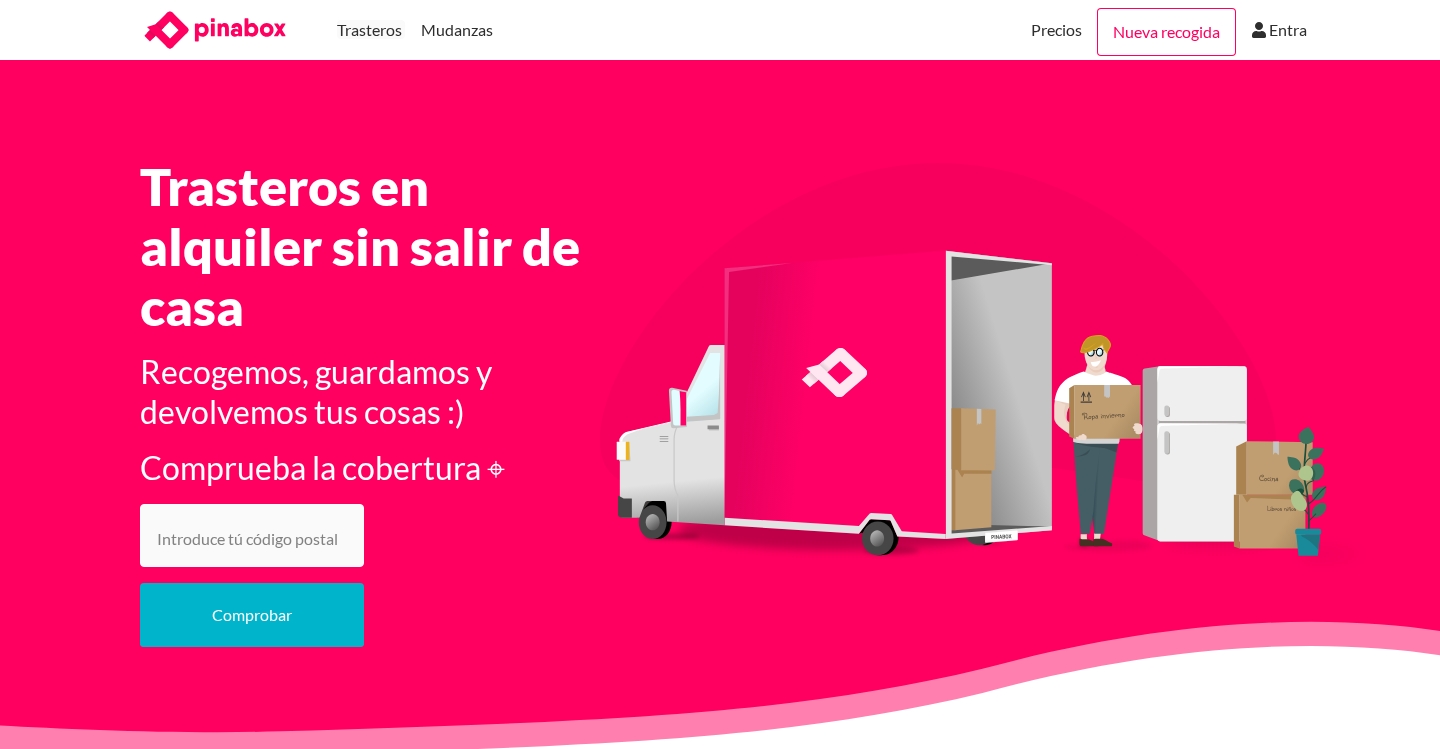 type on "[POSTAL_CODE]" 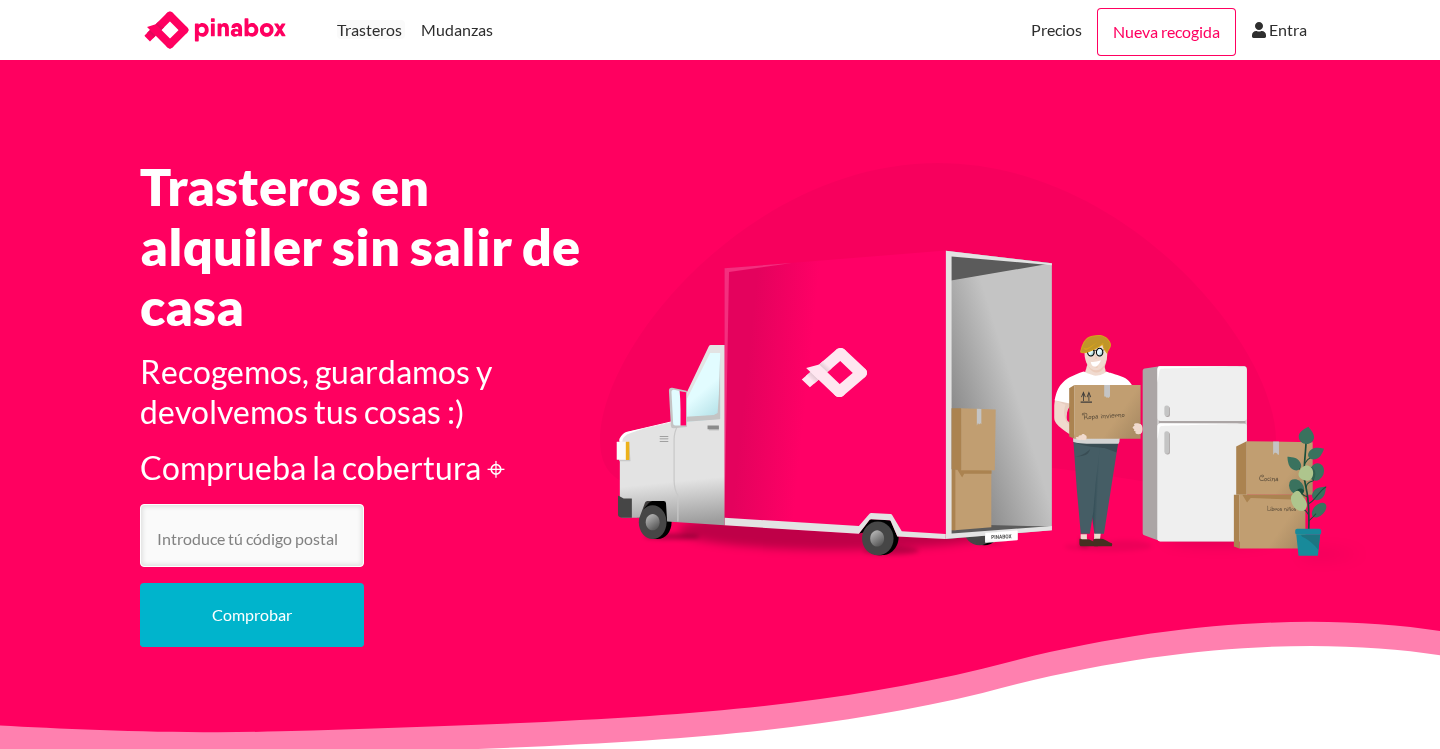 click on "Comprobar" at bounding box center (252, 615) 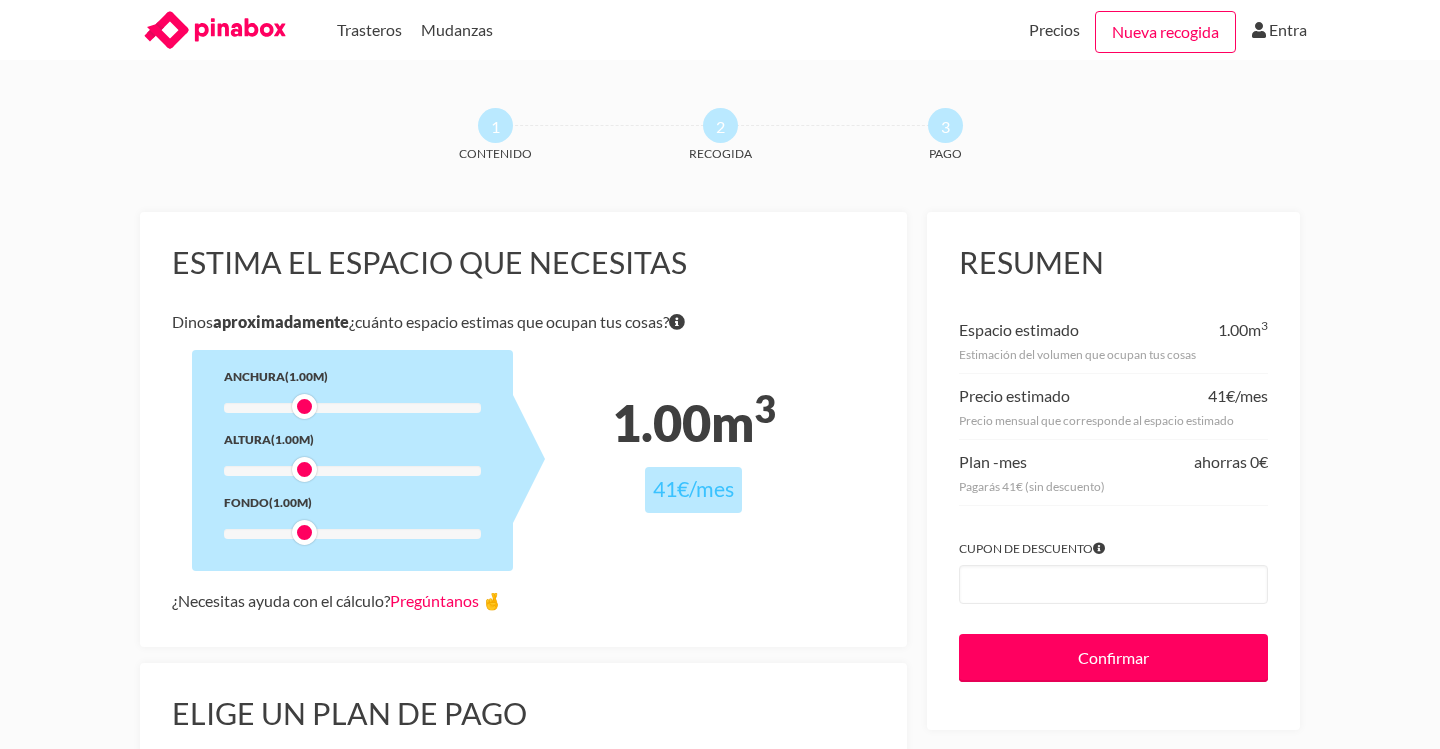scroll, scrollTop: 0, scrollLeft: 0, axis: both 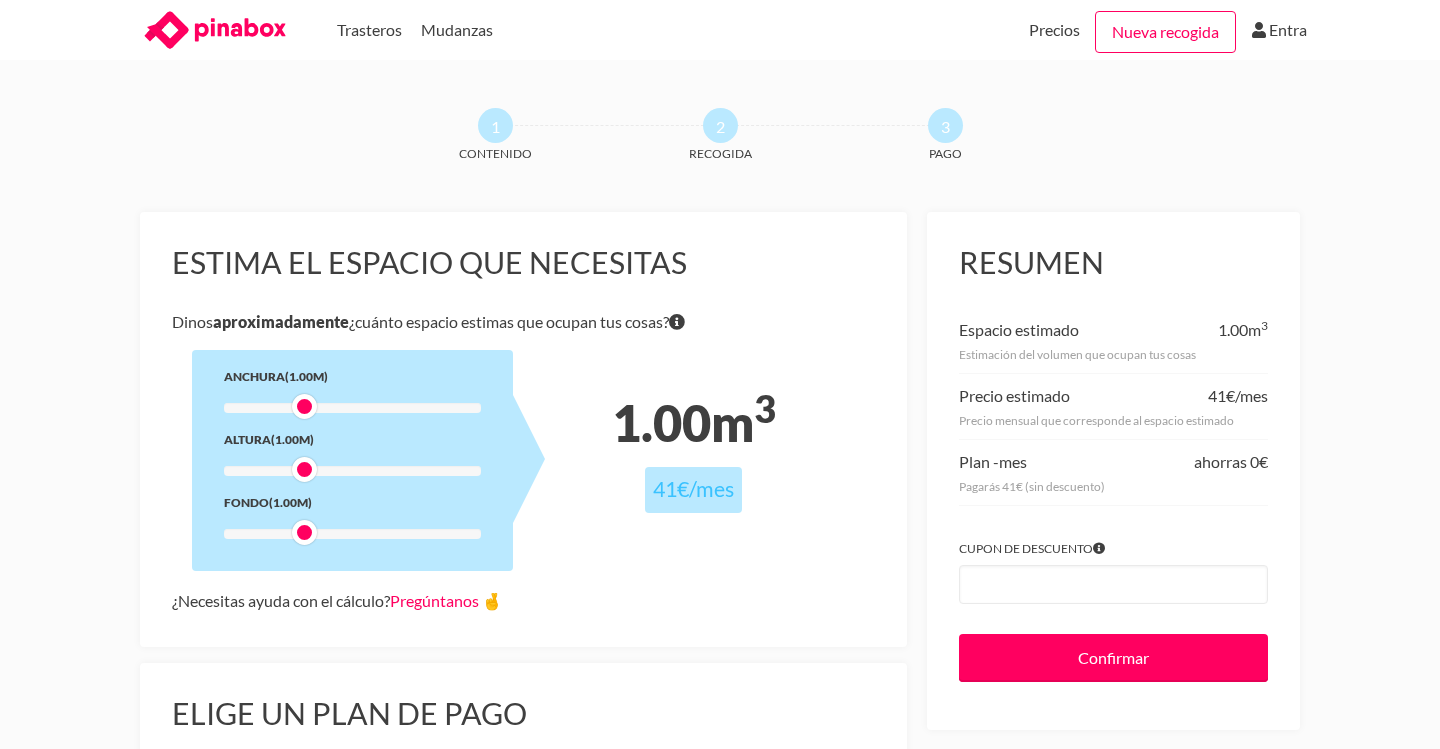 click at bounding box center (304, 406) 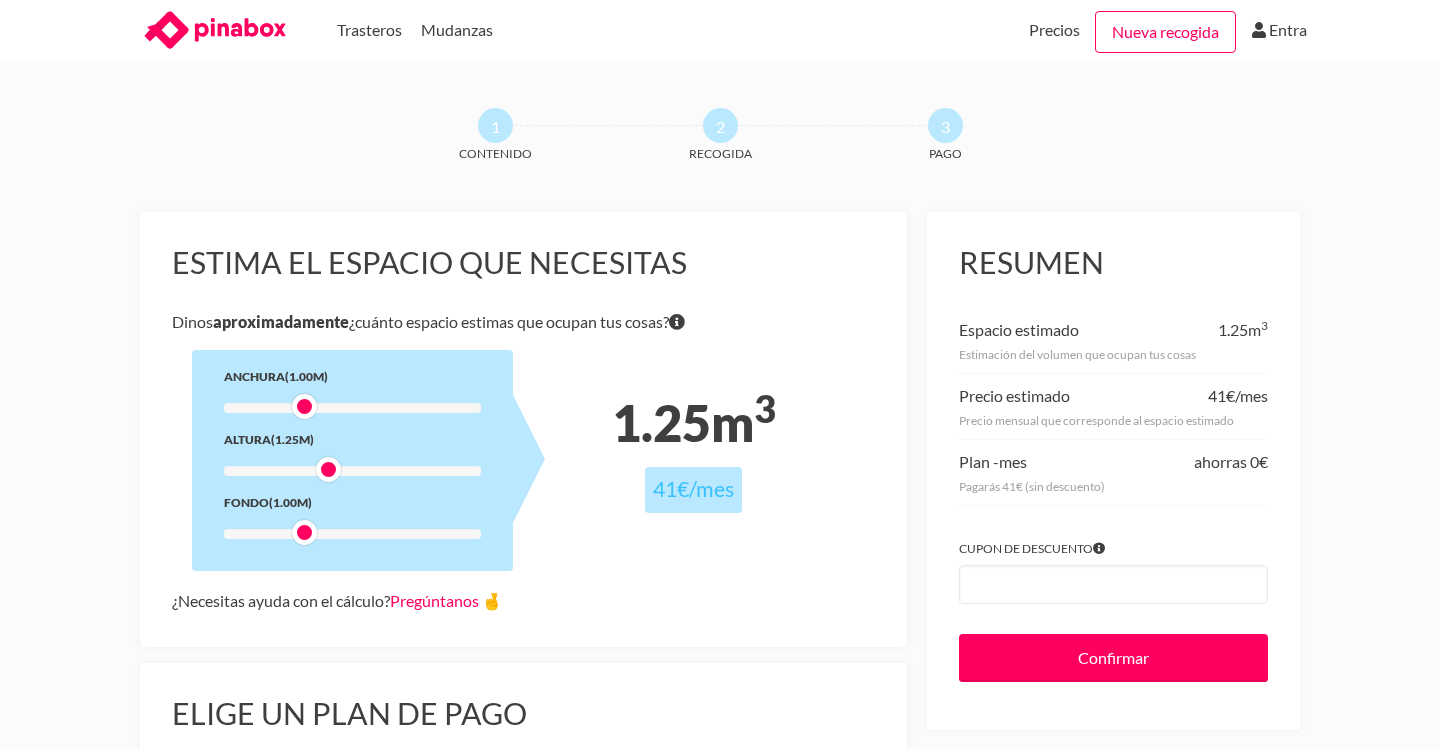 drag, startPoint x: 308, startPoint y: 471, endPoint x: 335, endPoint y: 471, distance: 27 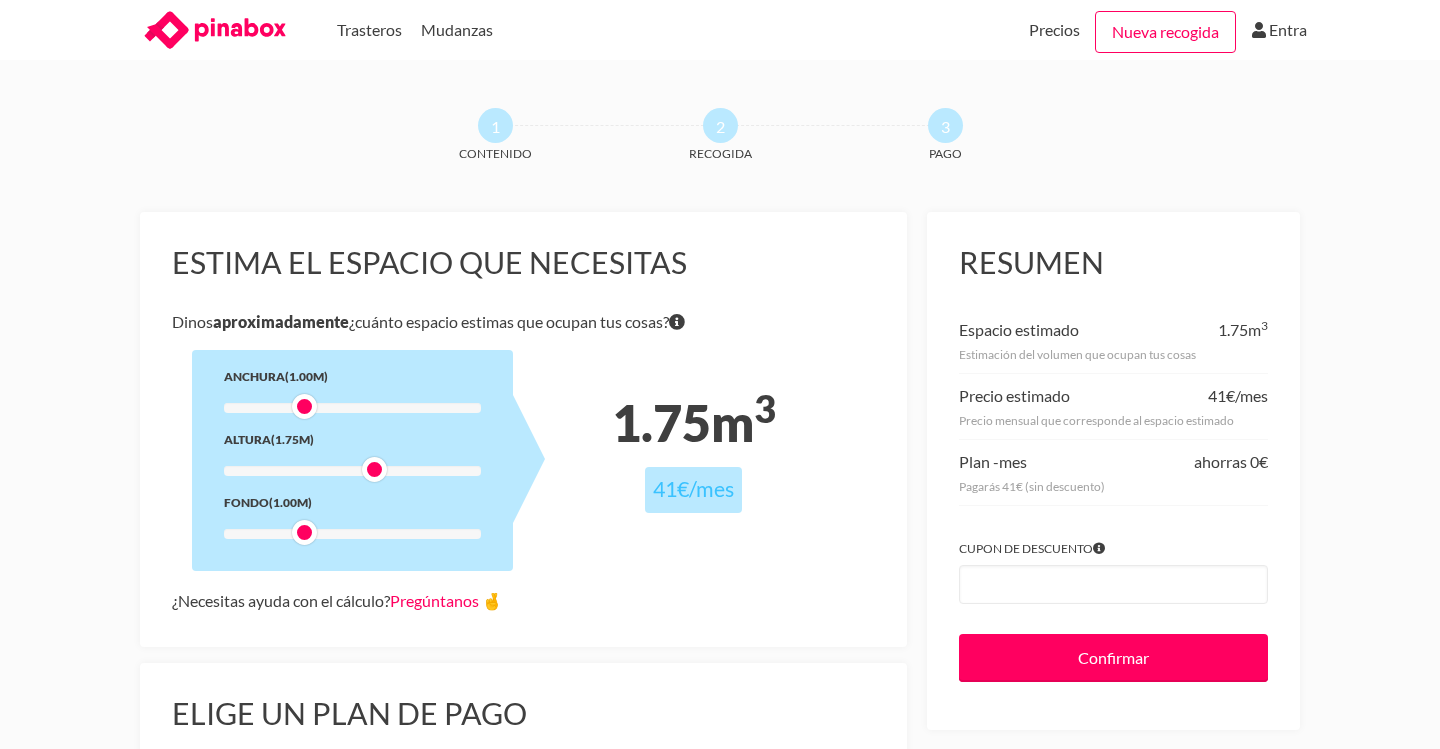 drag, startPoint x: 327, startPoint y: 471, endPoint x: 371, endPoint y: 477, distance: 44.407207 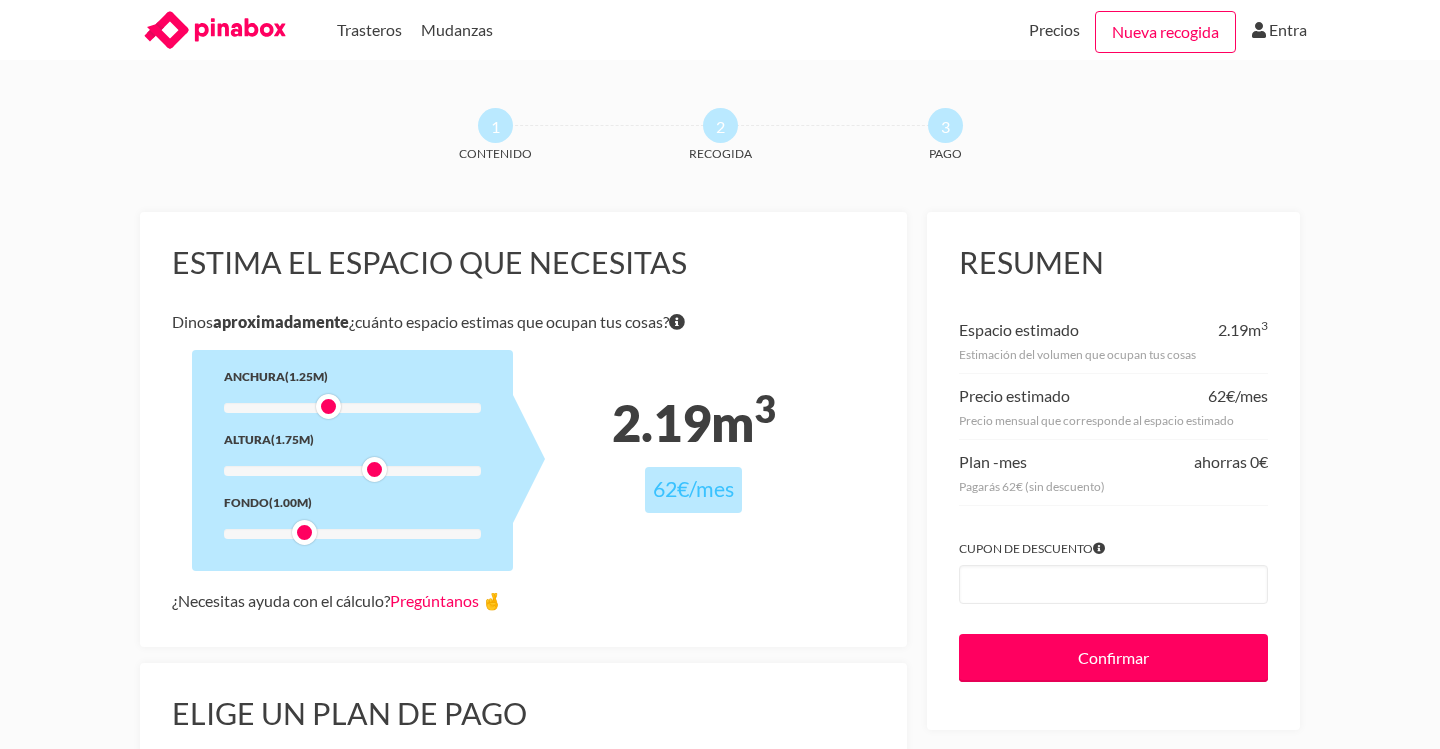 drag, startPoint x: 308, startPoint y: 406, endPoint x: 324, endPoint y: 409, distance: 16.27882 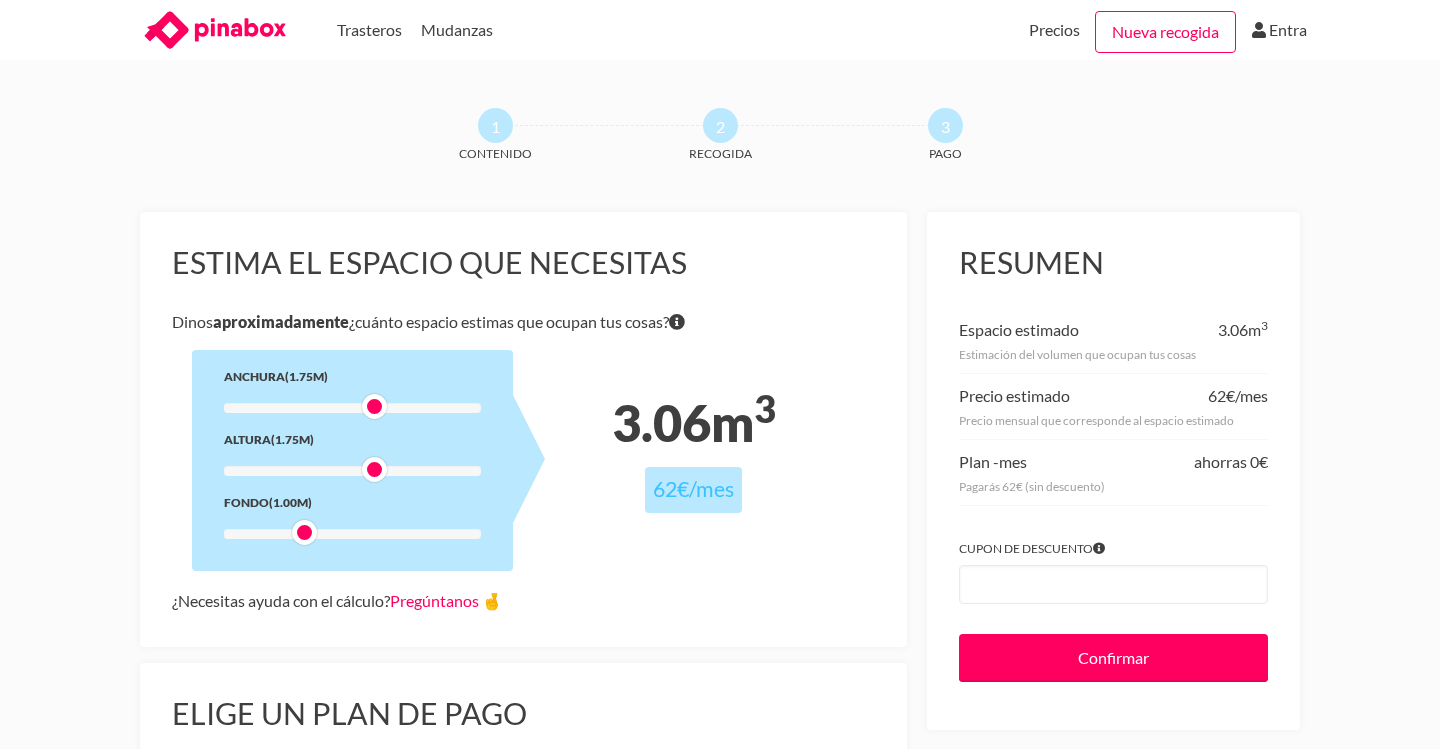drag, startPoint x: 324, startPoint y: 409, endPoint x: 359, endPoint y: 407, distance: 35.057095 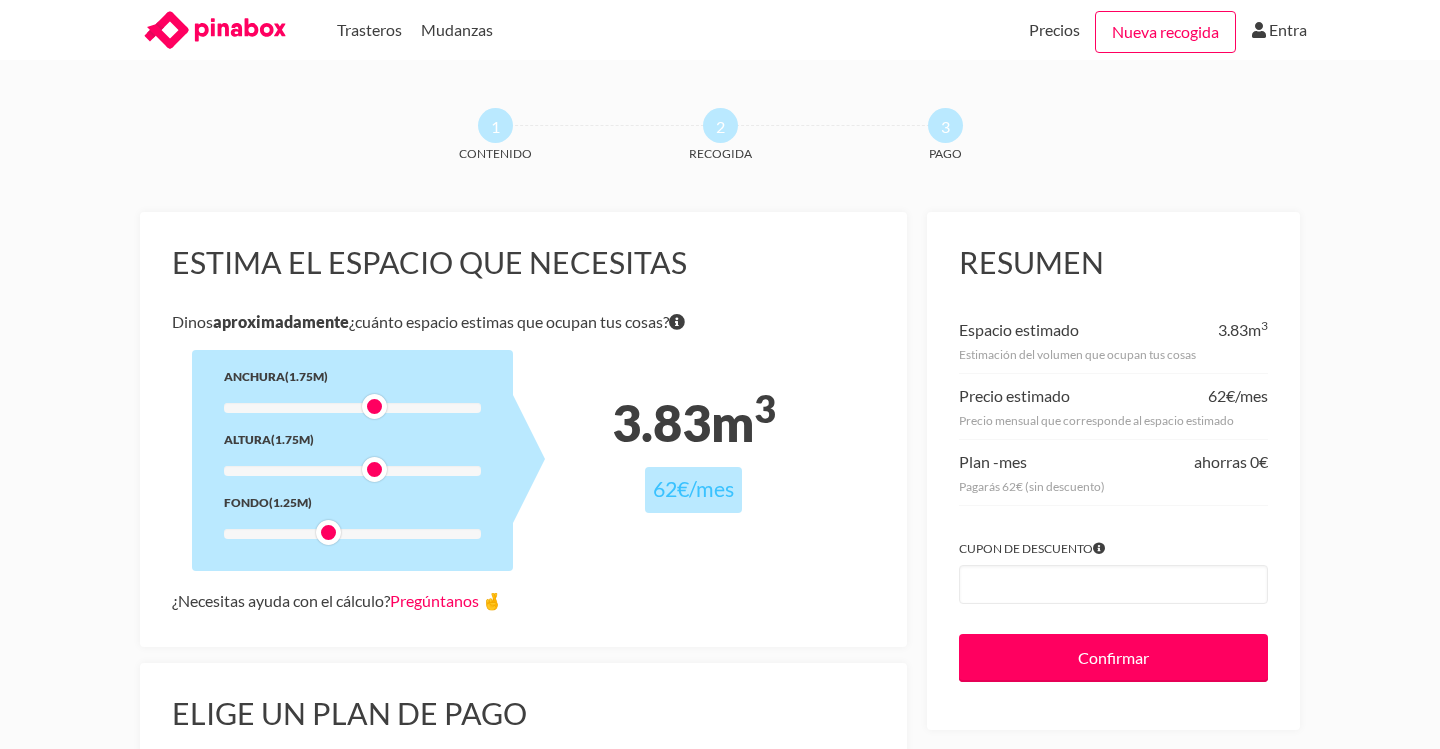drag, startPoint x: 308, startPoint y: 533, endPoint x: 339, endPoint y: 537, distance: 31.257 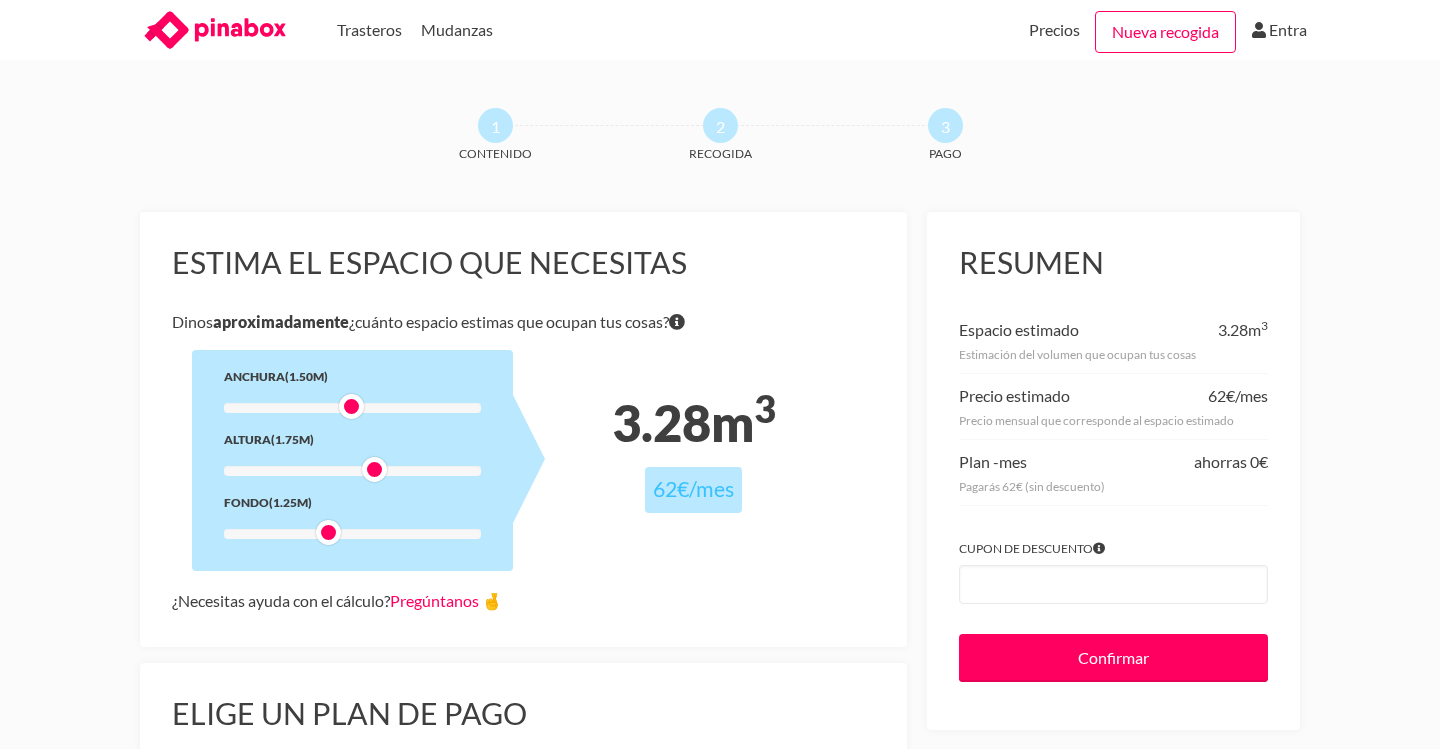 drag, startPoint x: 371, startPoint y: 403, endPoint x: 355, endPoint y: 402, distance: 16.03122 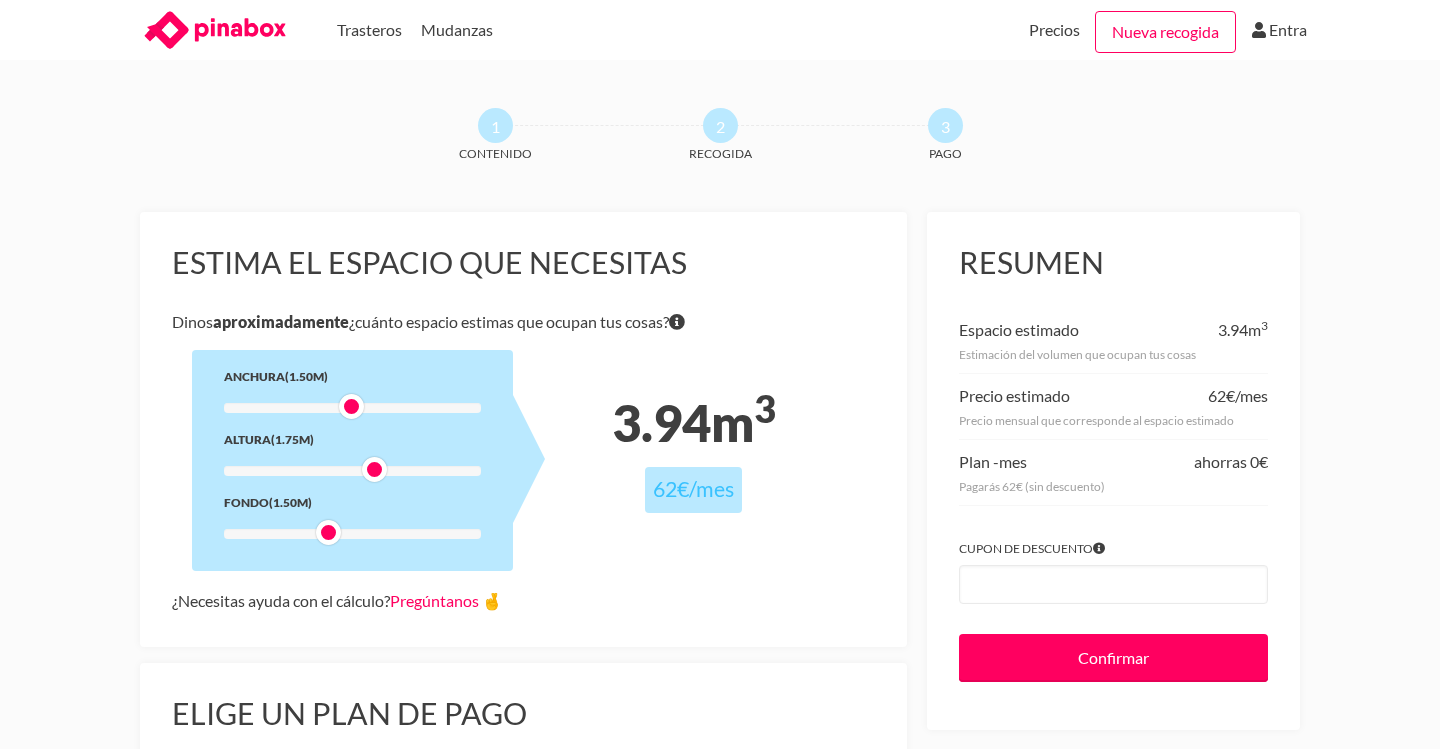 drag, startPoint x: 329, startPoint y: 538, endPoint x: 347, endPoint y: 539, distance: 18.027756 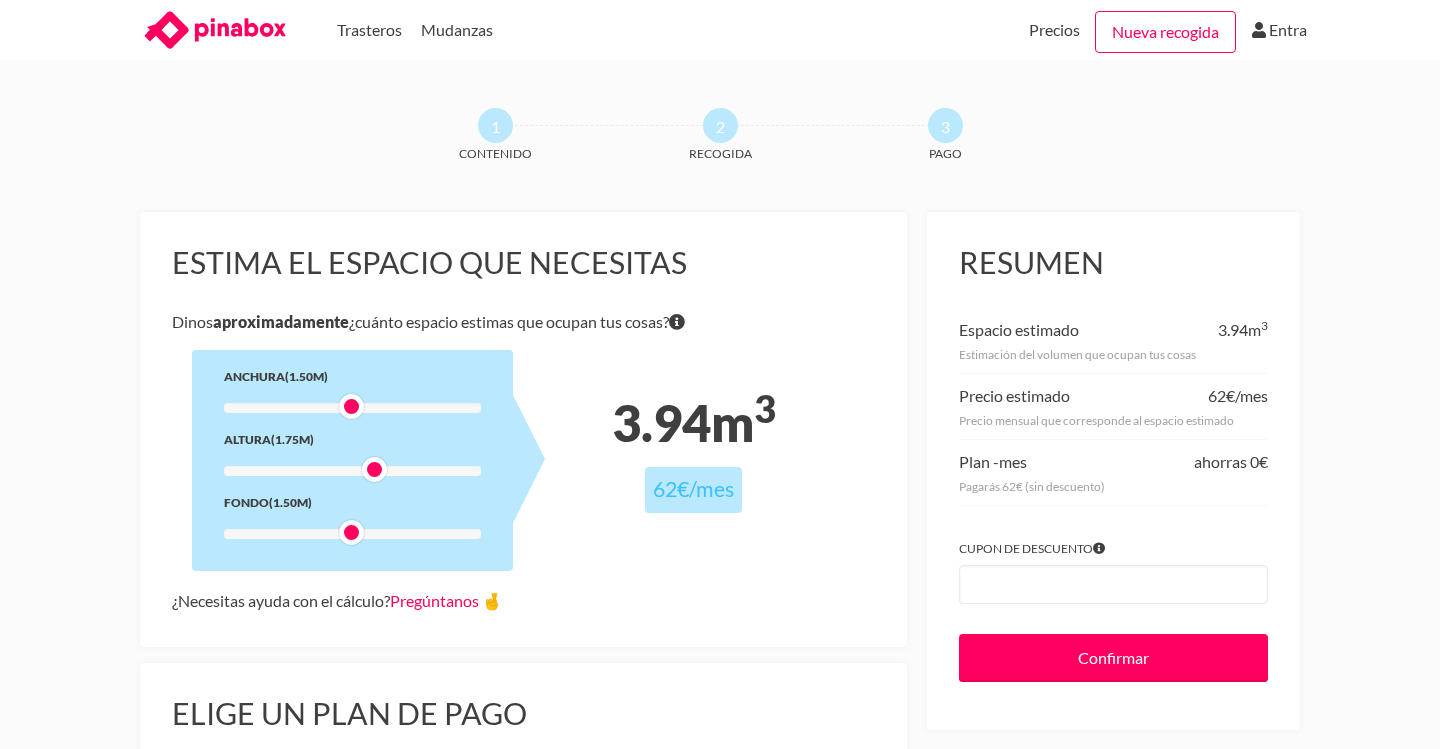 click at bounding box center [352, 534] 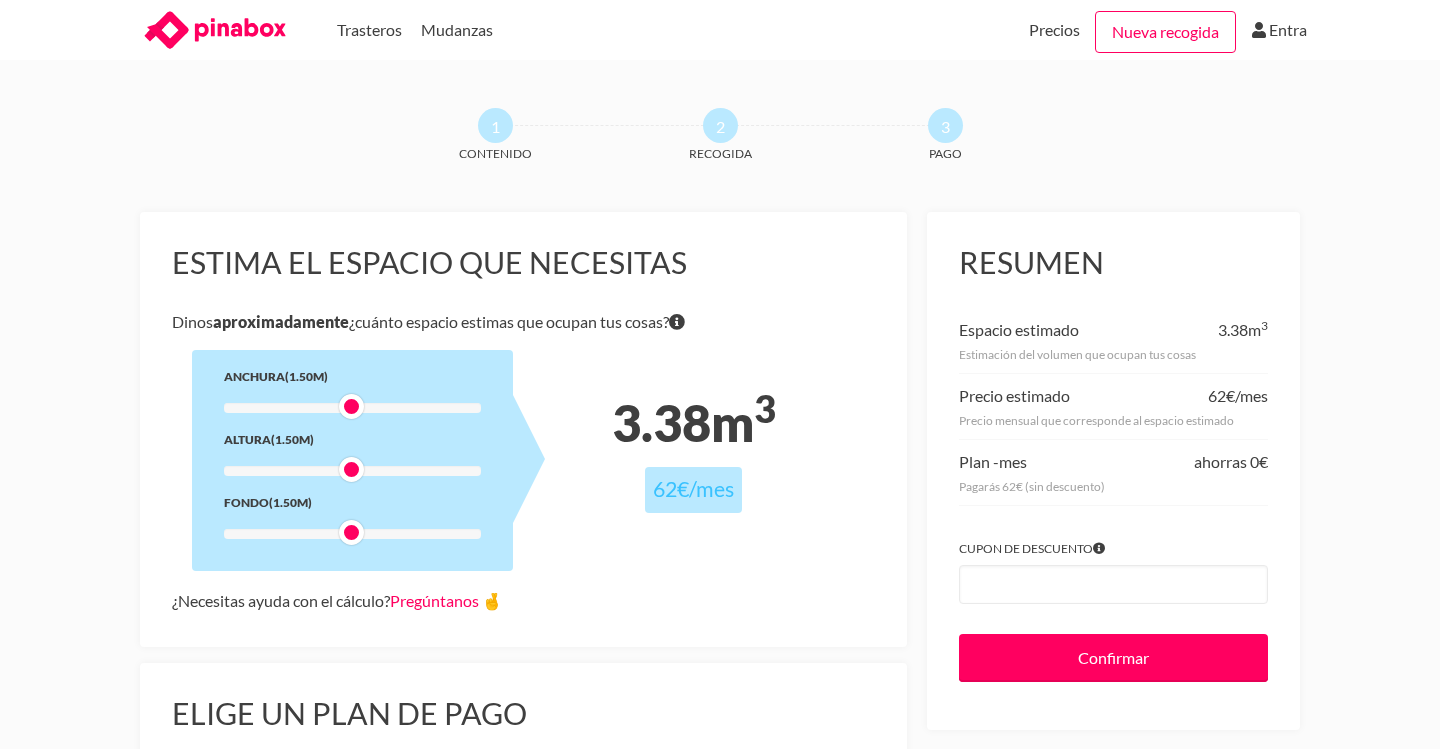 drag, startPoint x: 378, startPoint y: 469, endPoint x: 354, endPoint y: 474, distance: 24.5153 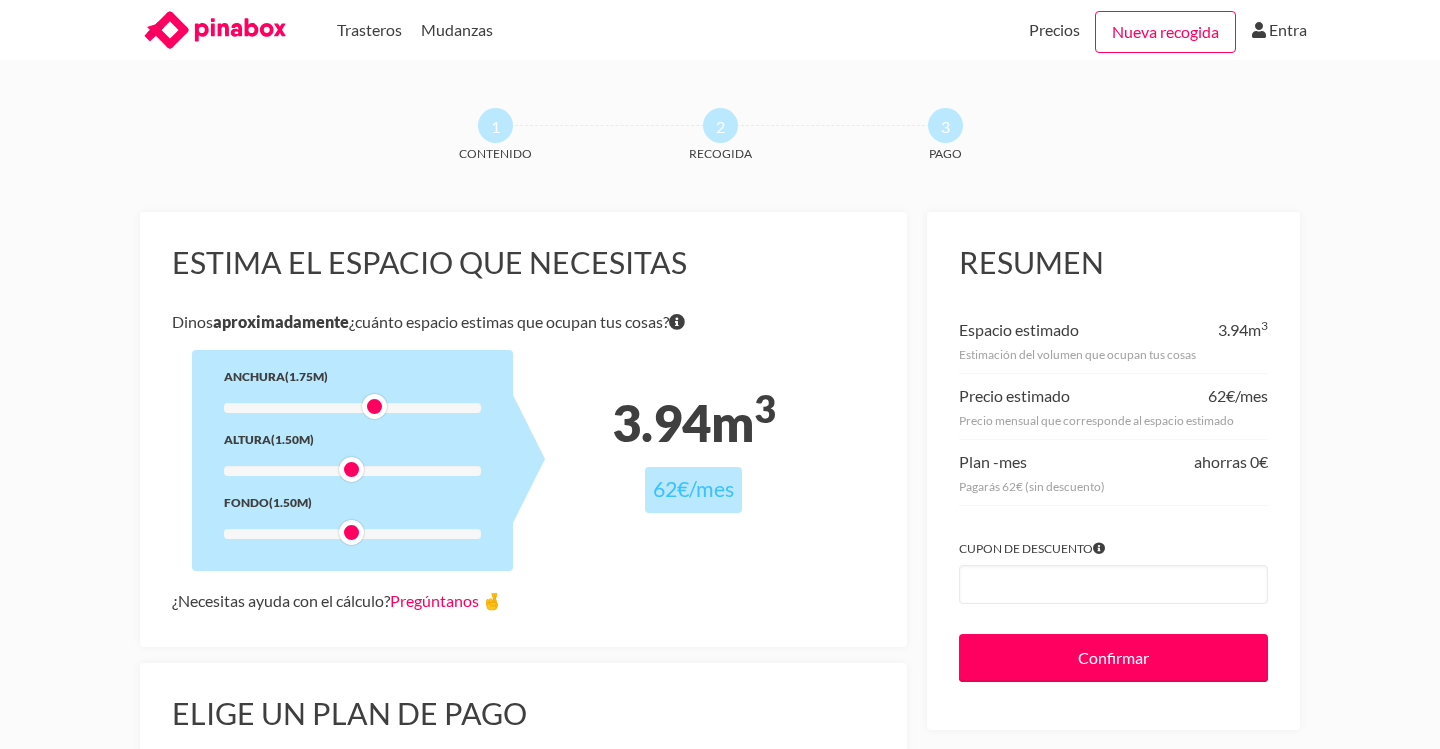 drag, startPoint x: 352, startPoint y: 409, endPoint x: 366, endPoint y: 411, distance: 14.142136 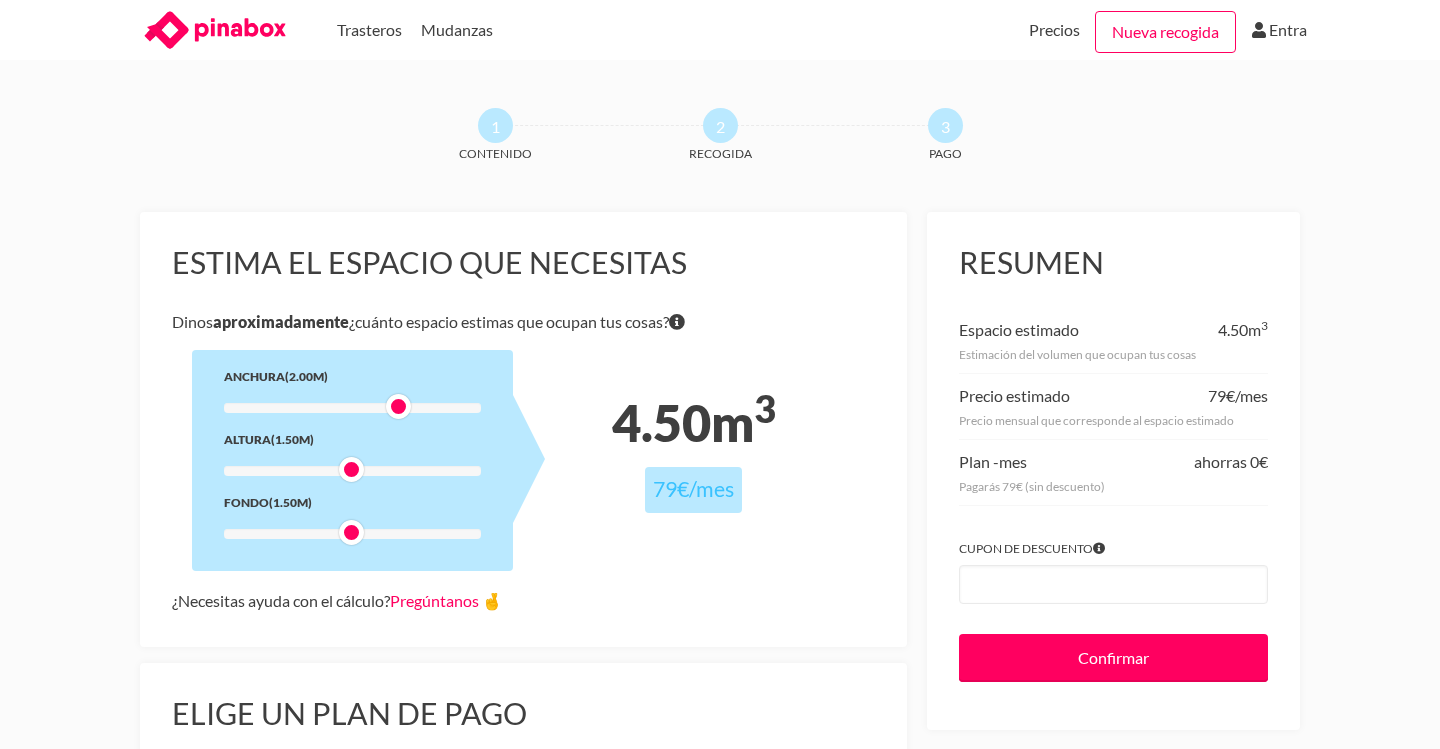 drag, startPoint x: 379, startPoint y: 405, endPoint x: 397, endPoint y: 413, distance: 19.697716 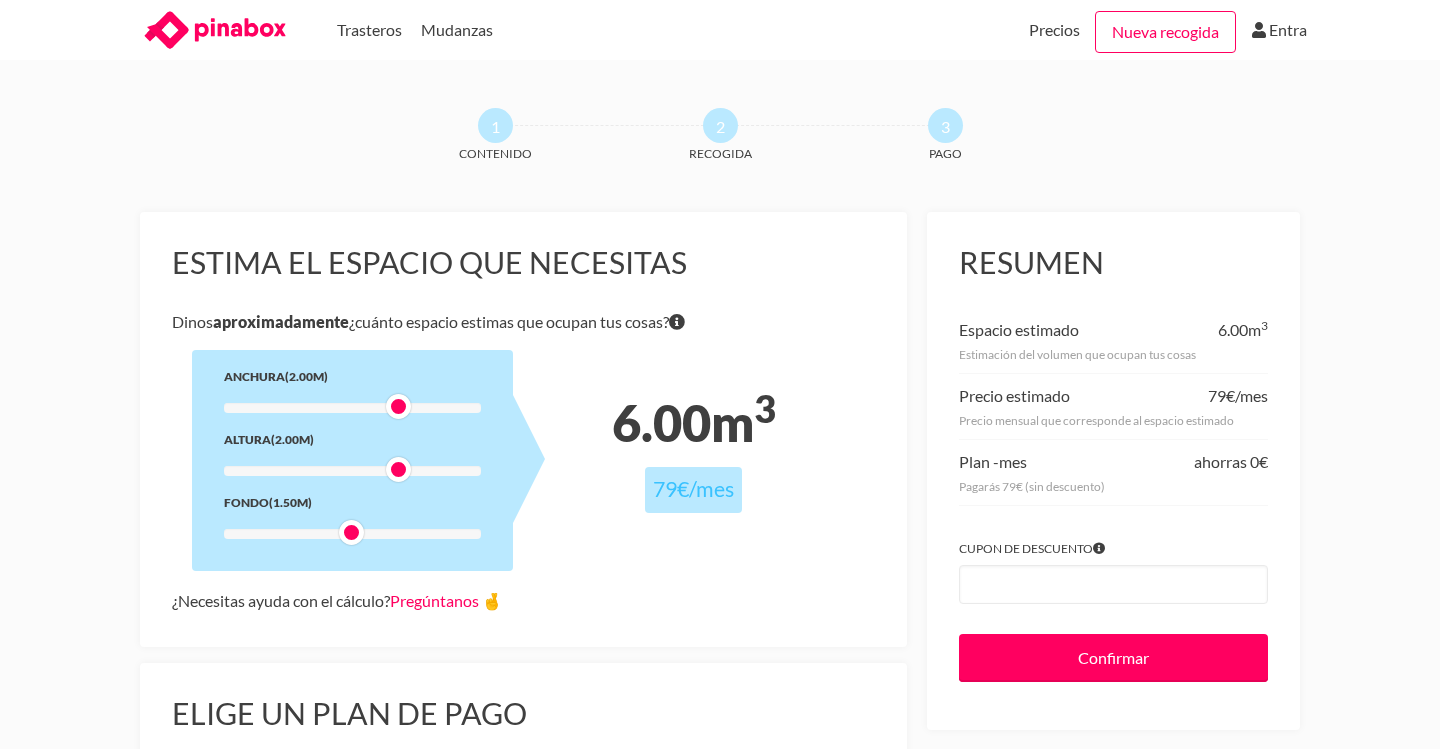drag, startPoint x: 358, startPoint y: 472, endPoint x: 396, endPoint y: 475, distance: 38.118237 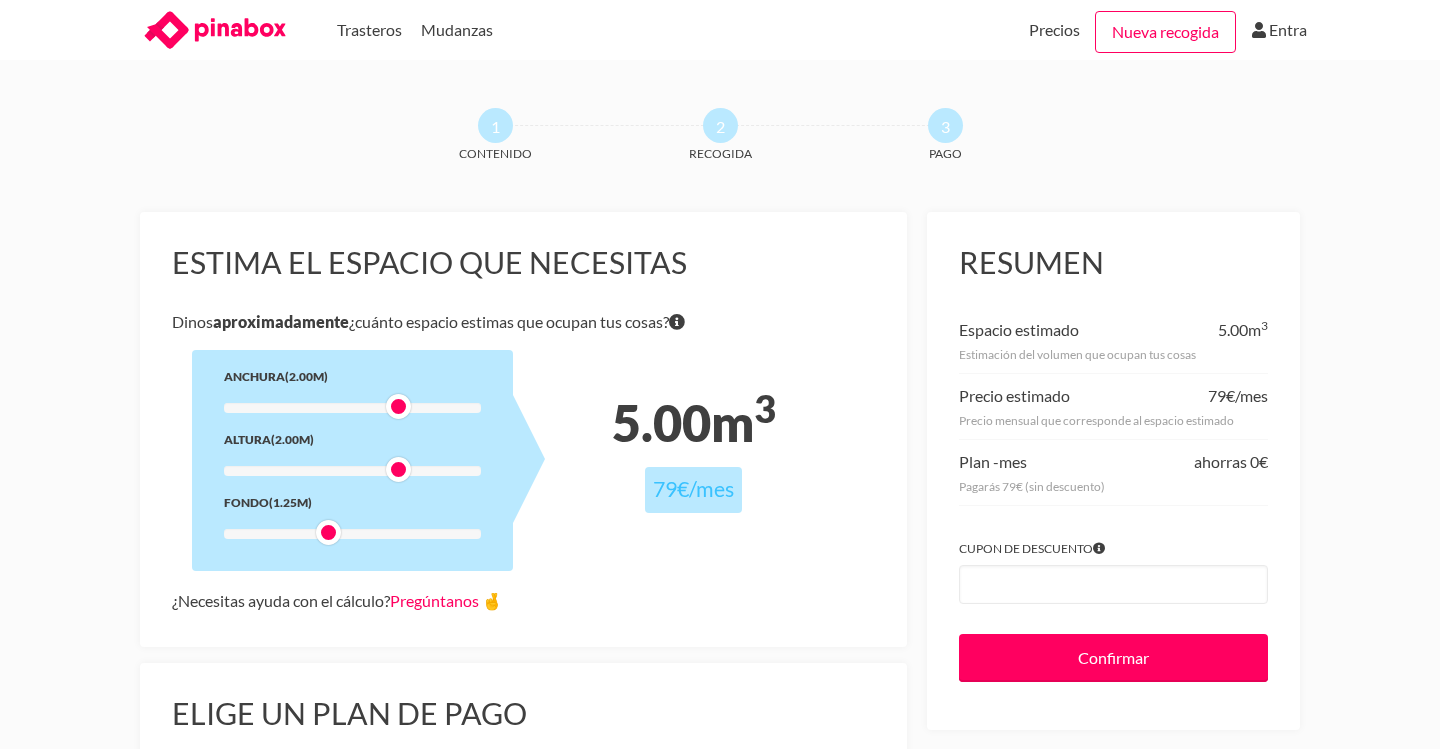 drag, startPoint x: 355, startPoint y: 532, endPoint x: 336, endPoint y: 541, distance: 21.023796 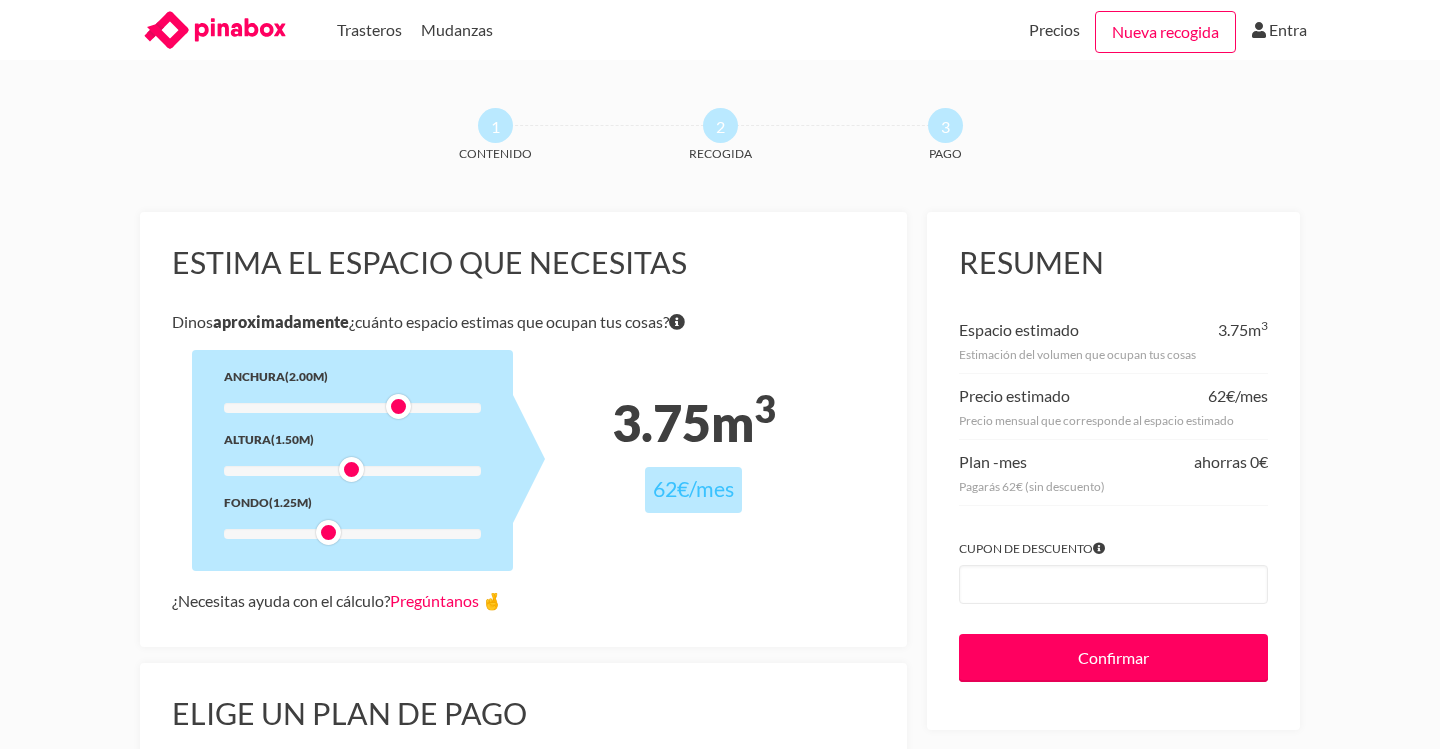 drag, startPoint x: 400, startPoint y: 475, endPoint x: 356, endPoint y: 476, distance: 44.011364 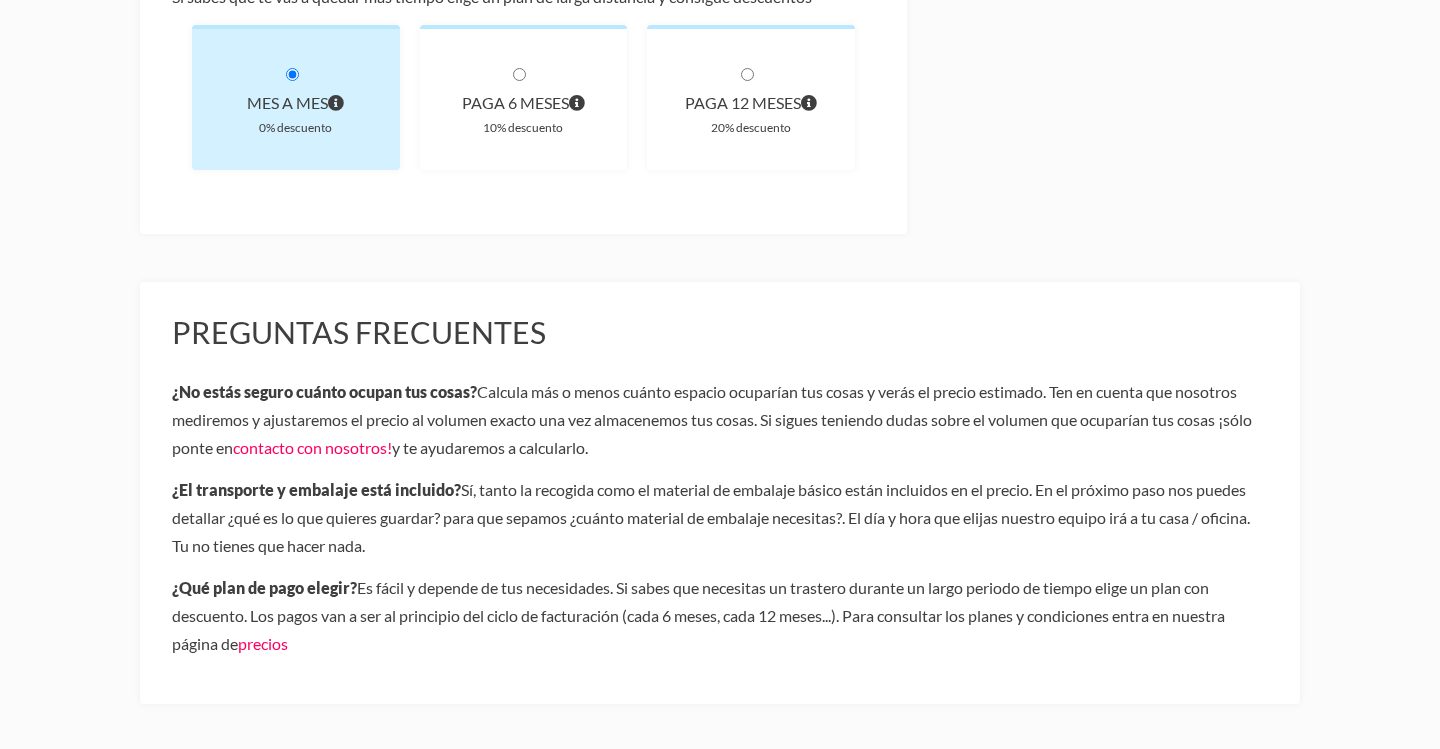scroll, scrollTop: 784, scrollLeft: 0, axis: vertical 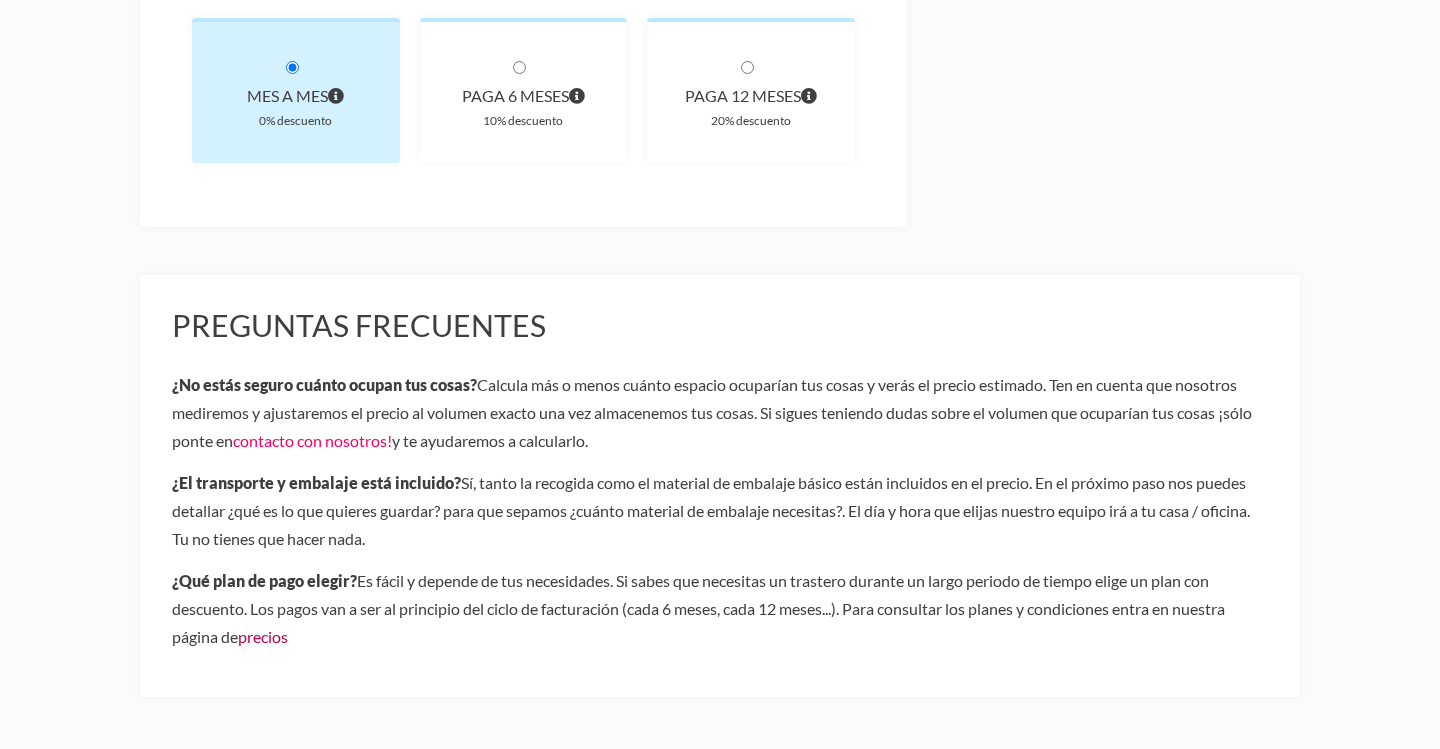 click on "precios" at bounding box center [263, 636] 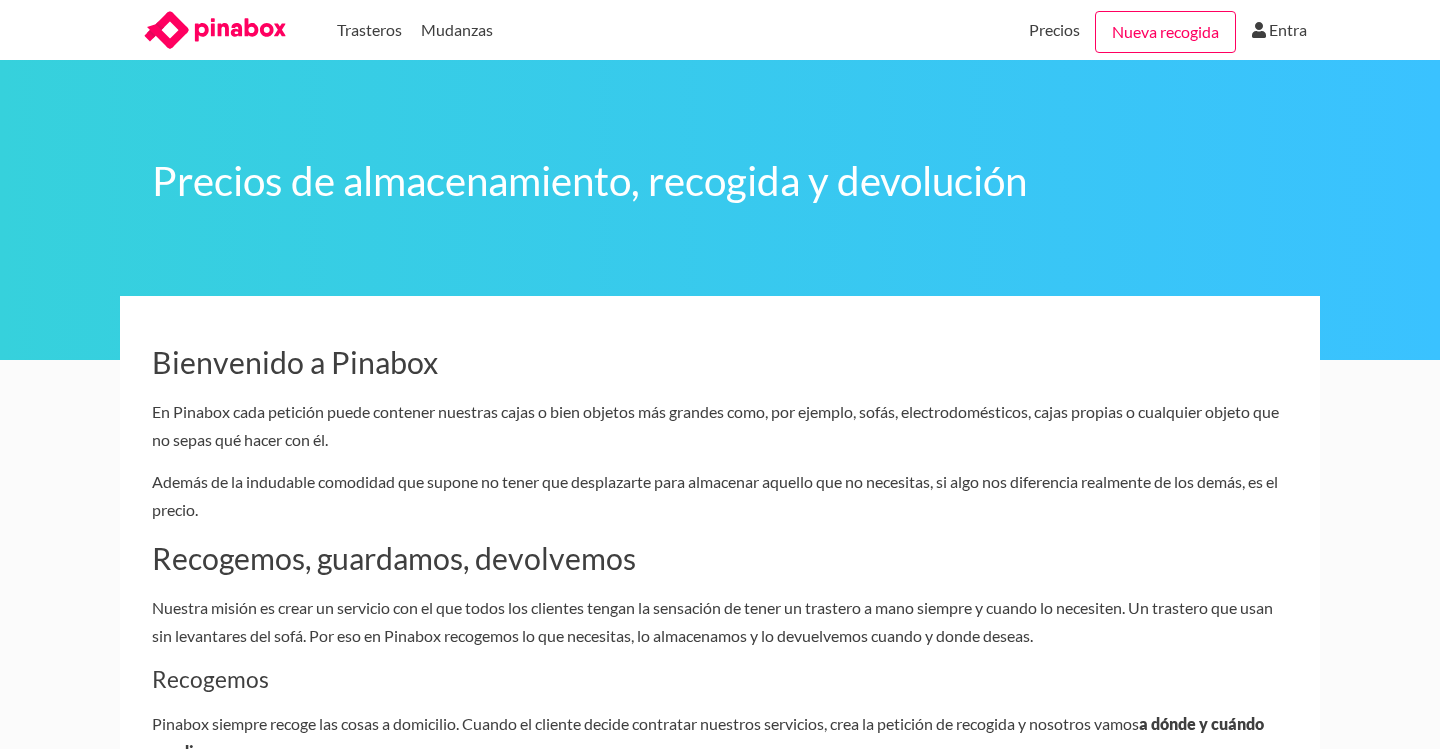 scroll, scrollTop: 0, scrollLeft: 0, axis: both 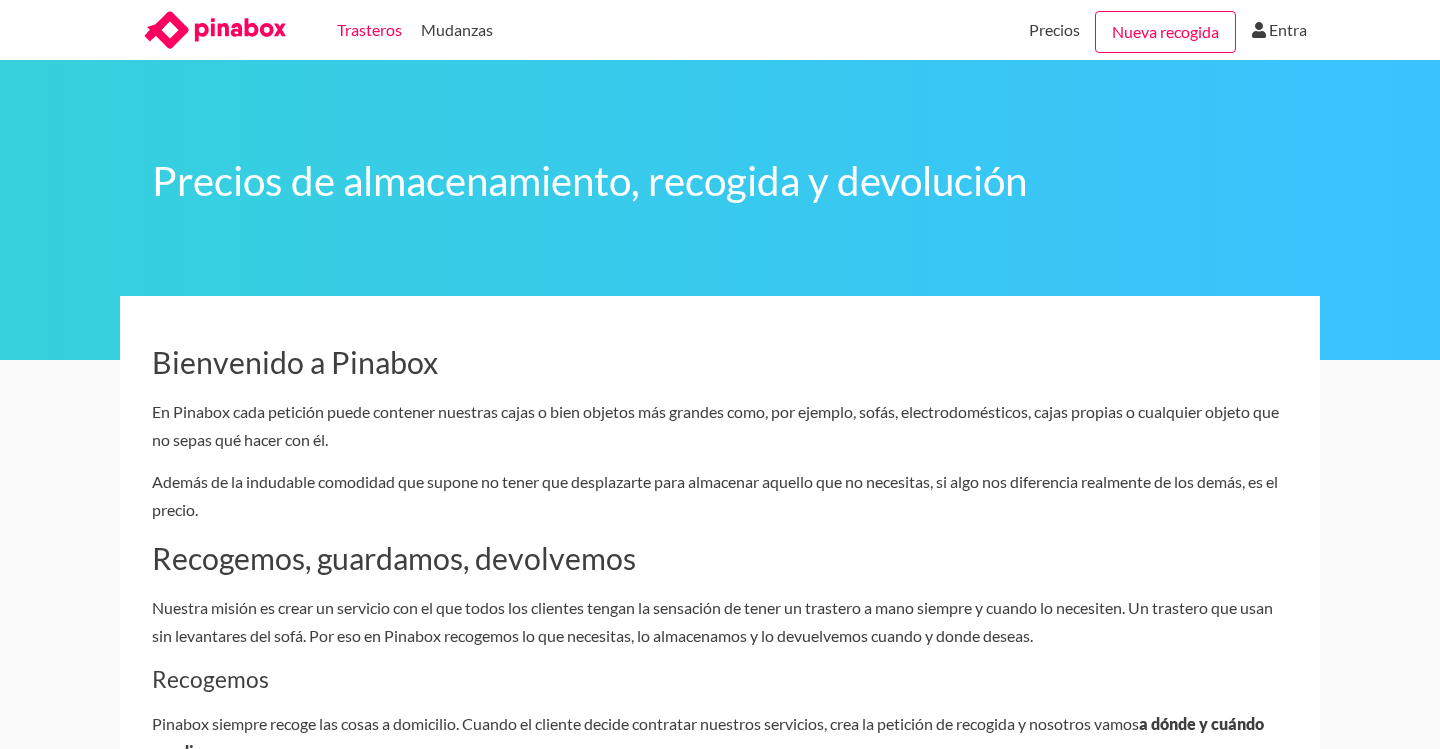 click on "Trasteros" at bounding box center [369, 30] 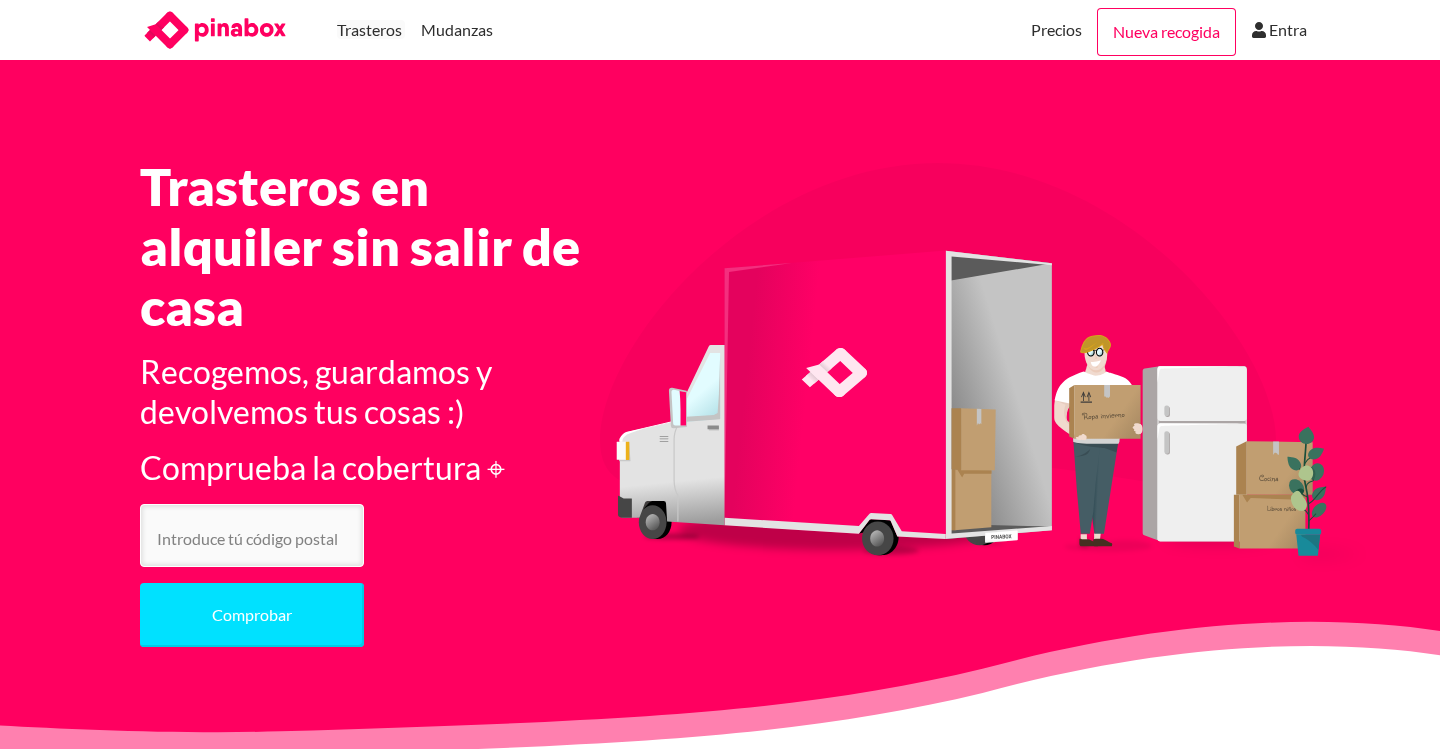 scroll, scrollTop: 0, scrollLeft: 0, axis: both 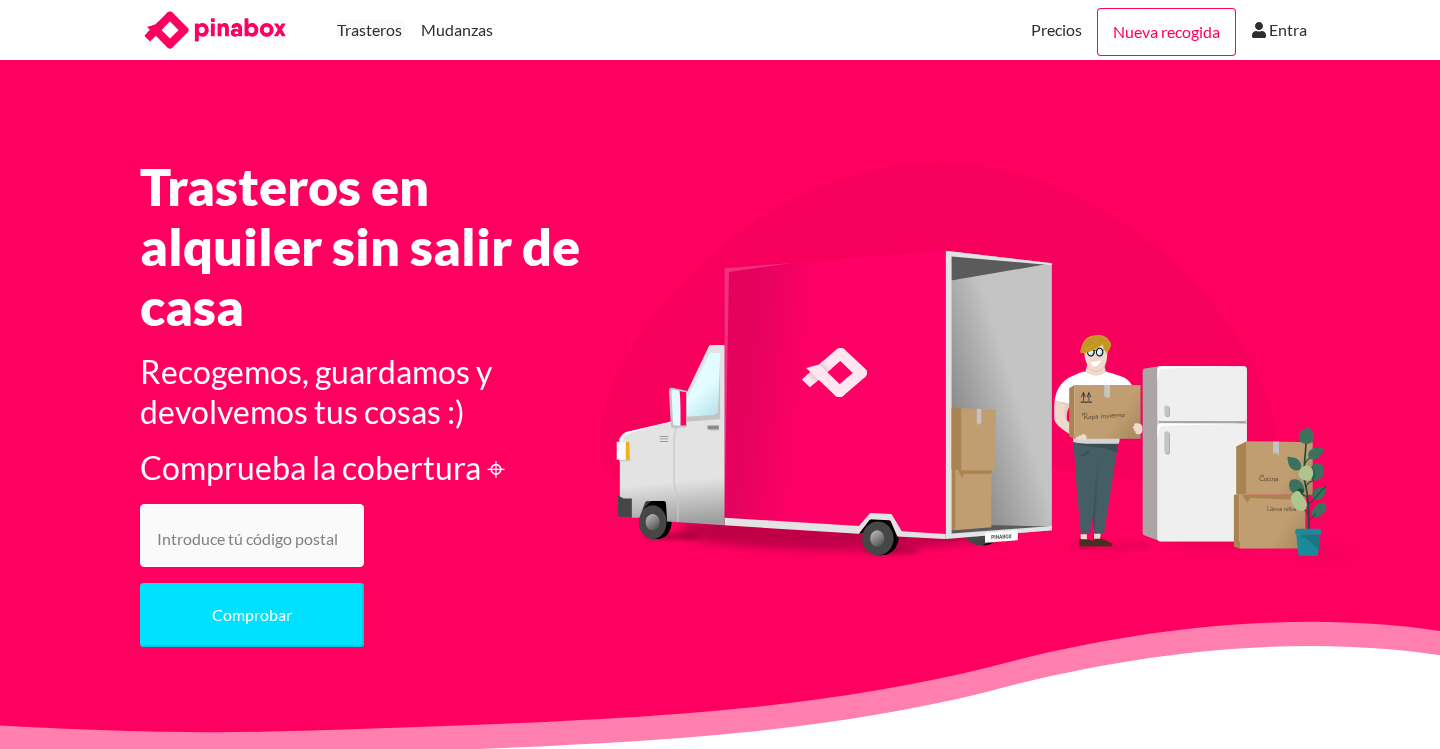click at bounding box center (252, 535) 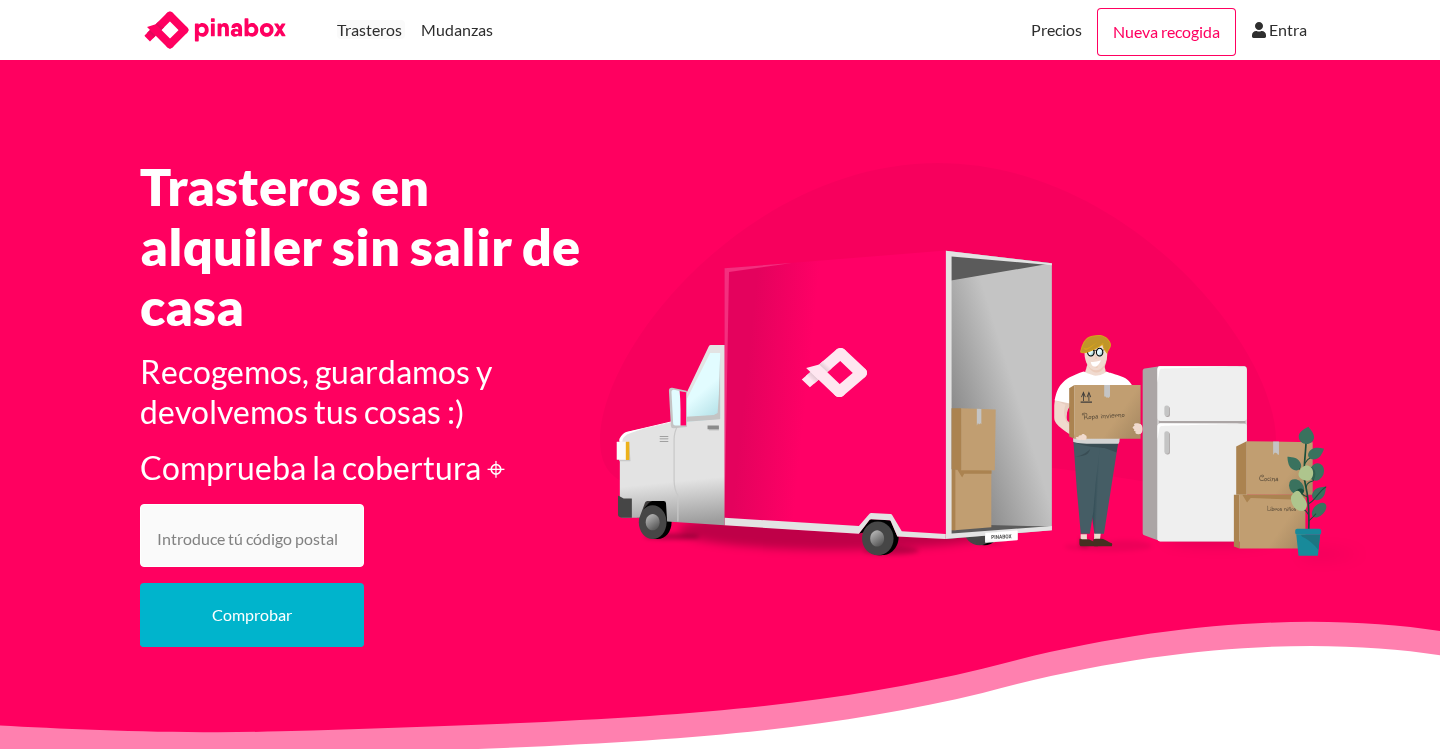 type on "[POSTAL_CODE]" 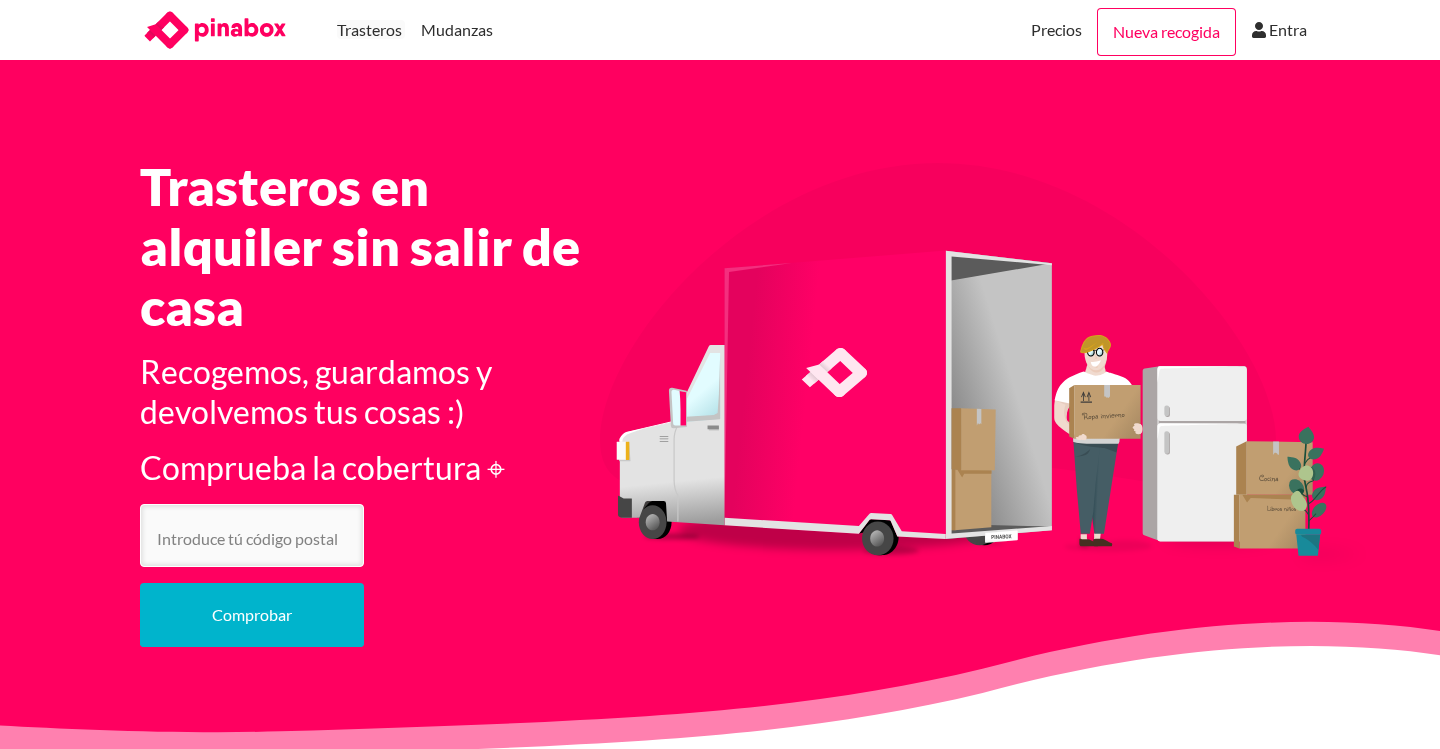 click on "Comprobar" at bounding box center (252, 615) 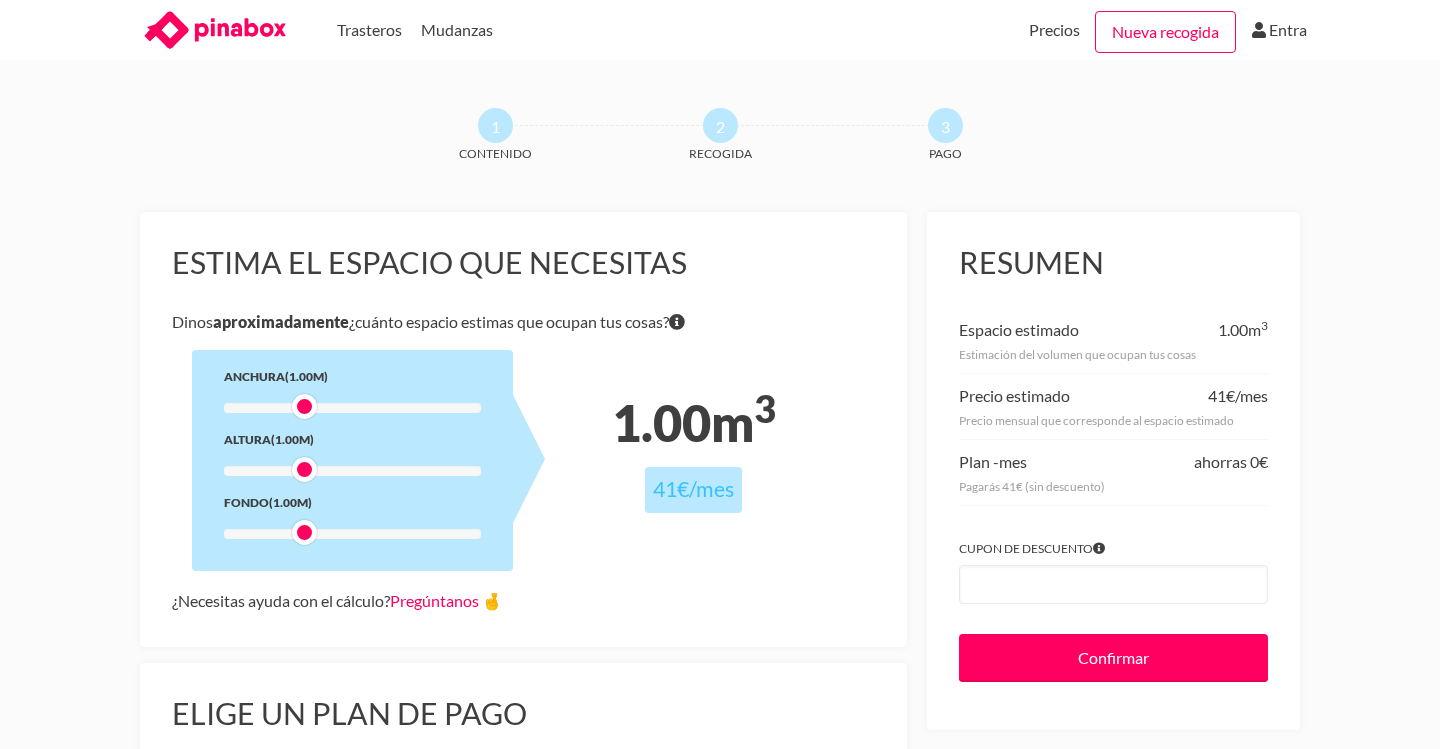 scroll, scrollTop: 0, scrollLeft: 0, axis: both 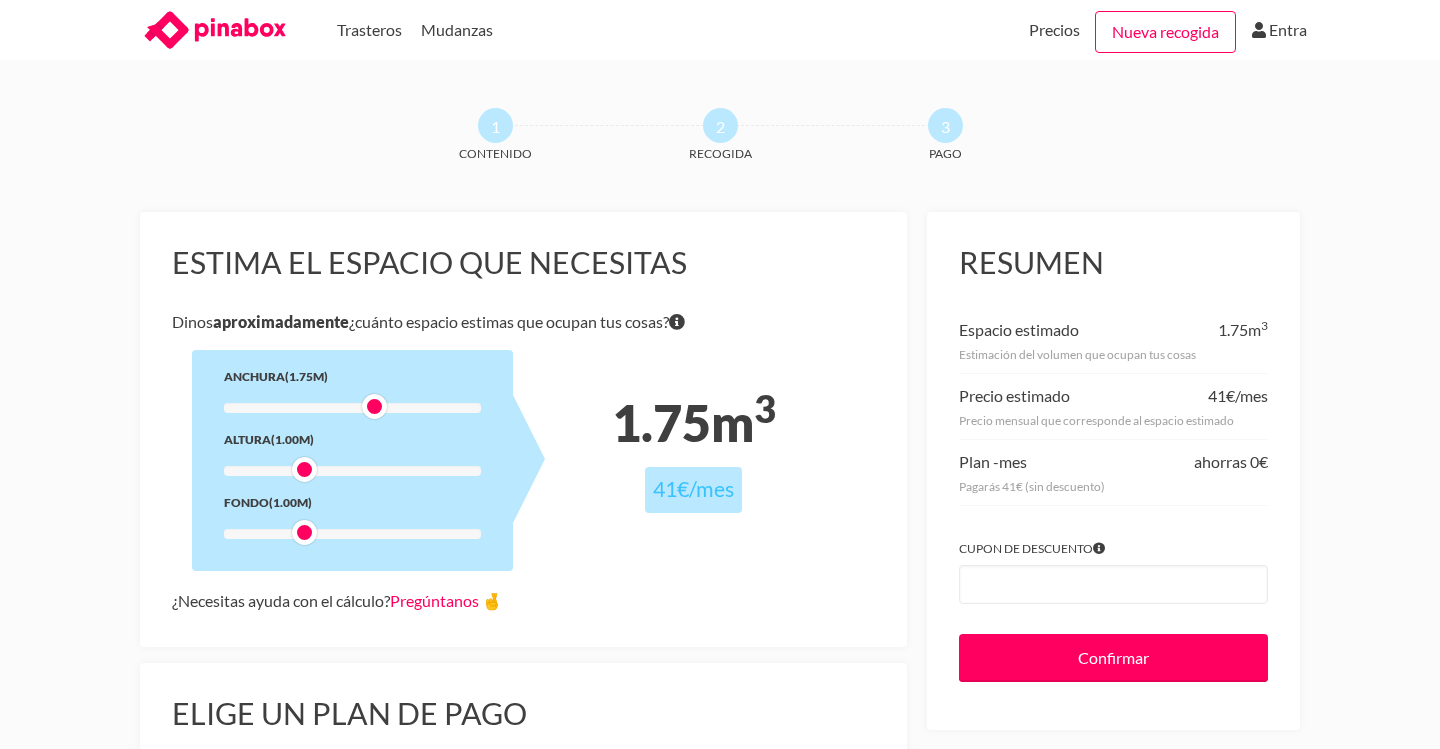 drag, startPoint x: 309, startPoint y: 406, endPoint x: 386, endPoint y: 410, distance: 77.10383 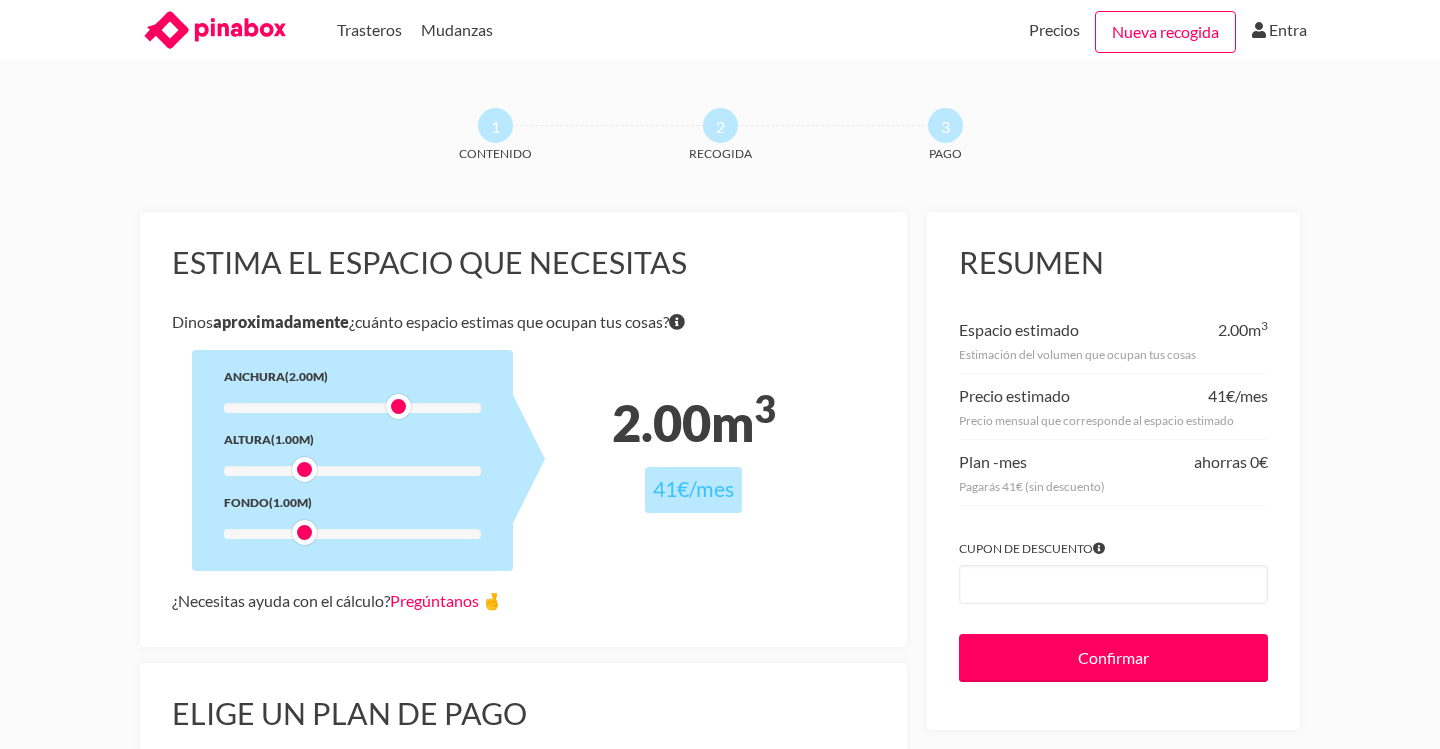 drag, startPoint x: 381, startPoint y: 404, endPoint x: 395, endPoint y: 405, distance: 14.035668 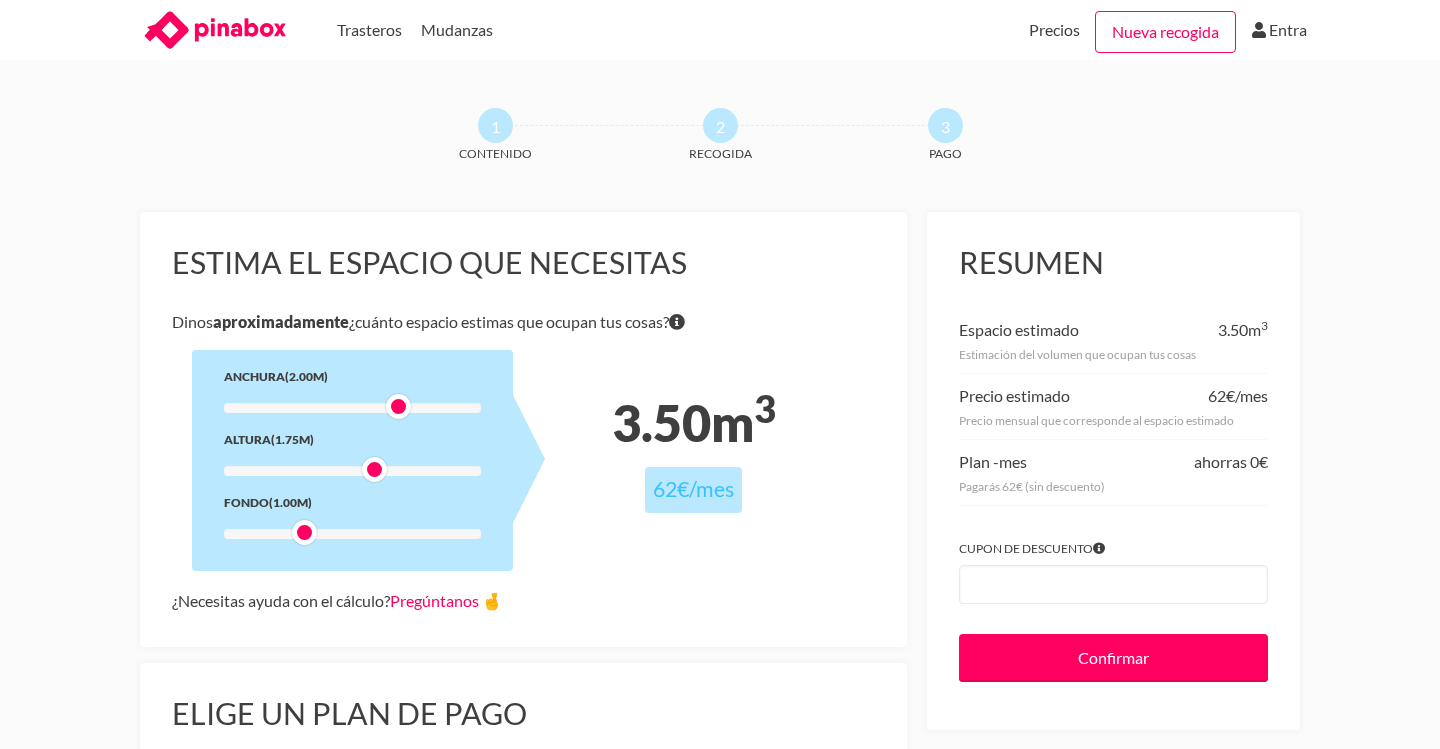 drag, startPoint x: 309, startPoint y: 473, endPoint x: 375, endPoint y: 473, distance: 66 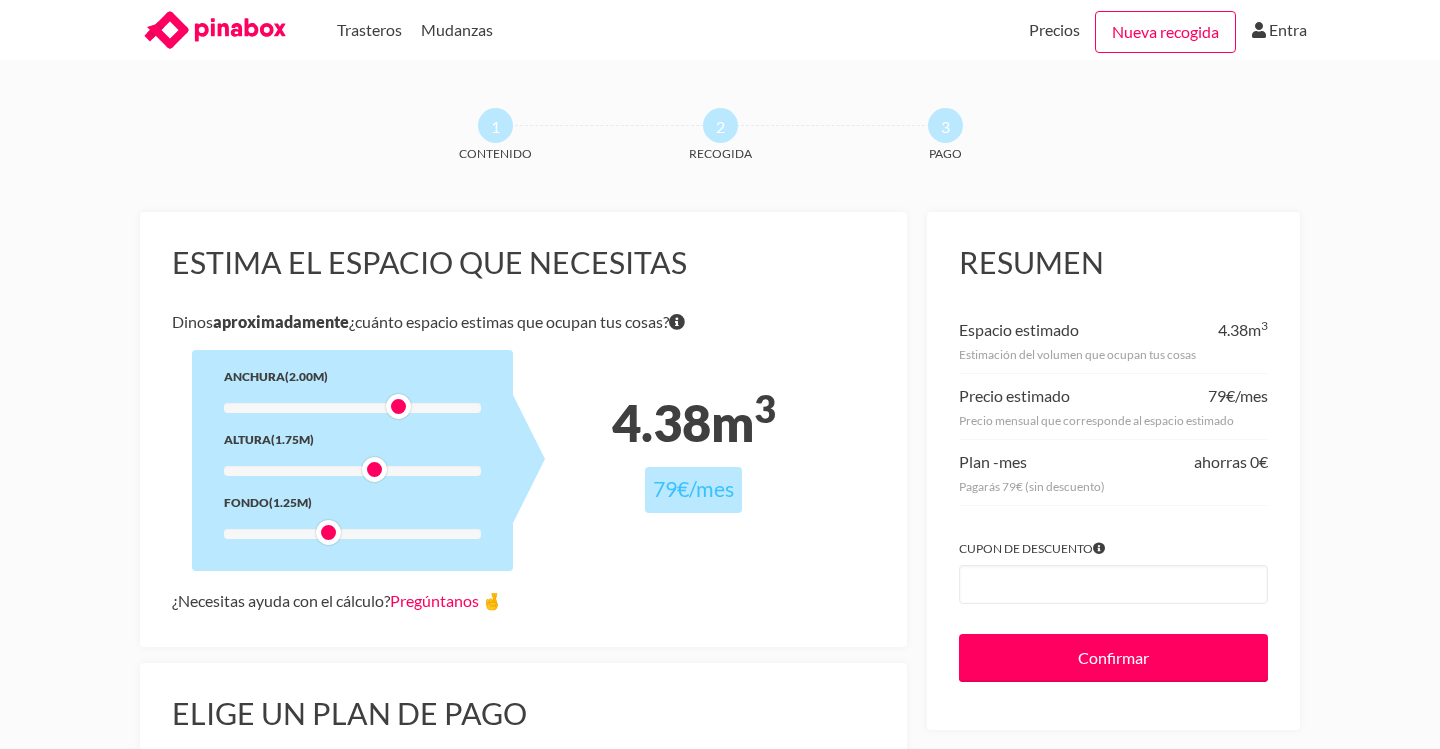 drag, startPoint x: 307, startPoint y: 531, endPoint x: 324, endPoint y: 531, distance: 17 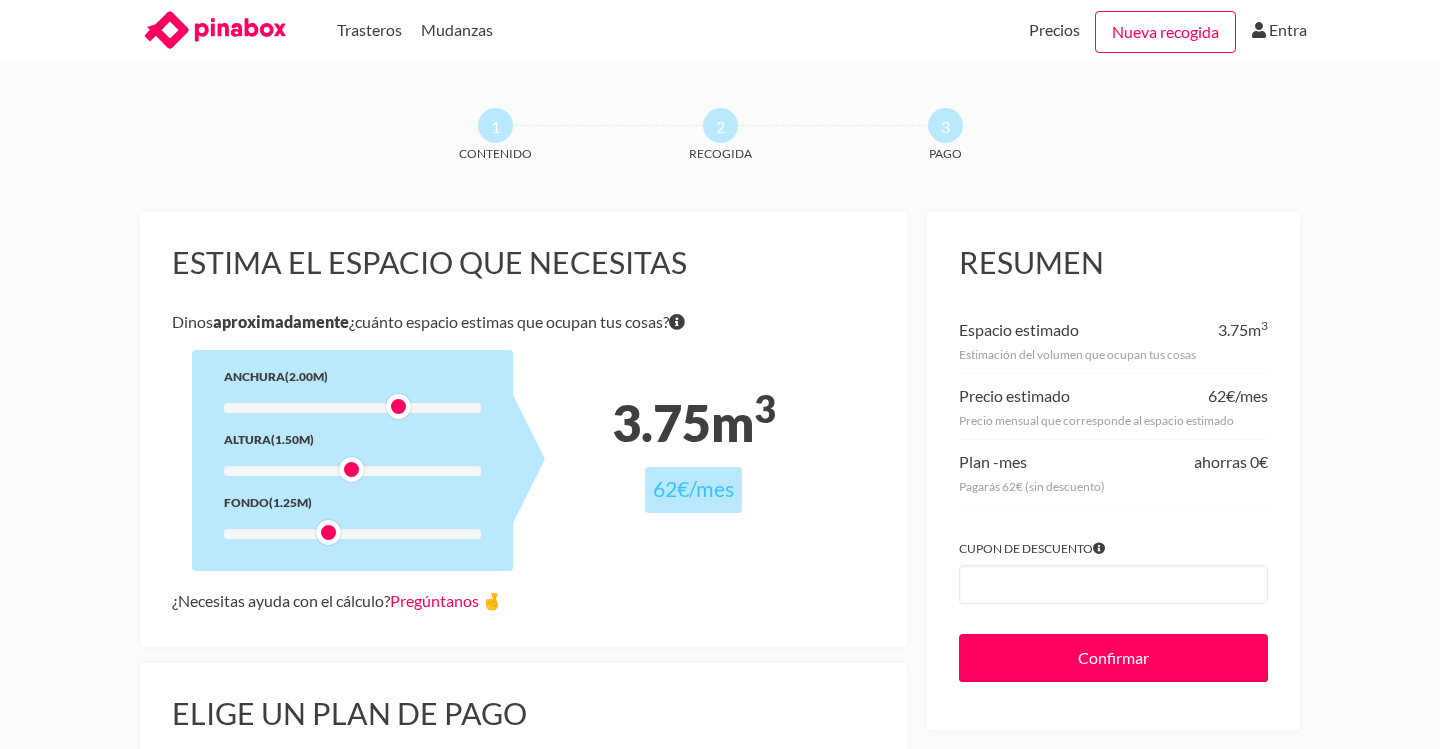 drag, startPoint x: 376, startPoint y: 466, endPoint x: 361, endPoint y: 466, distance: 15 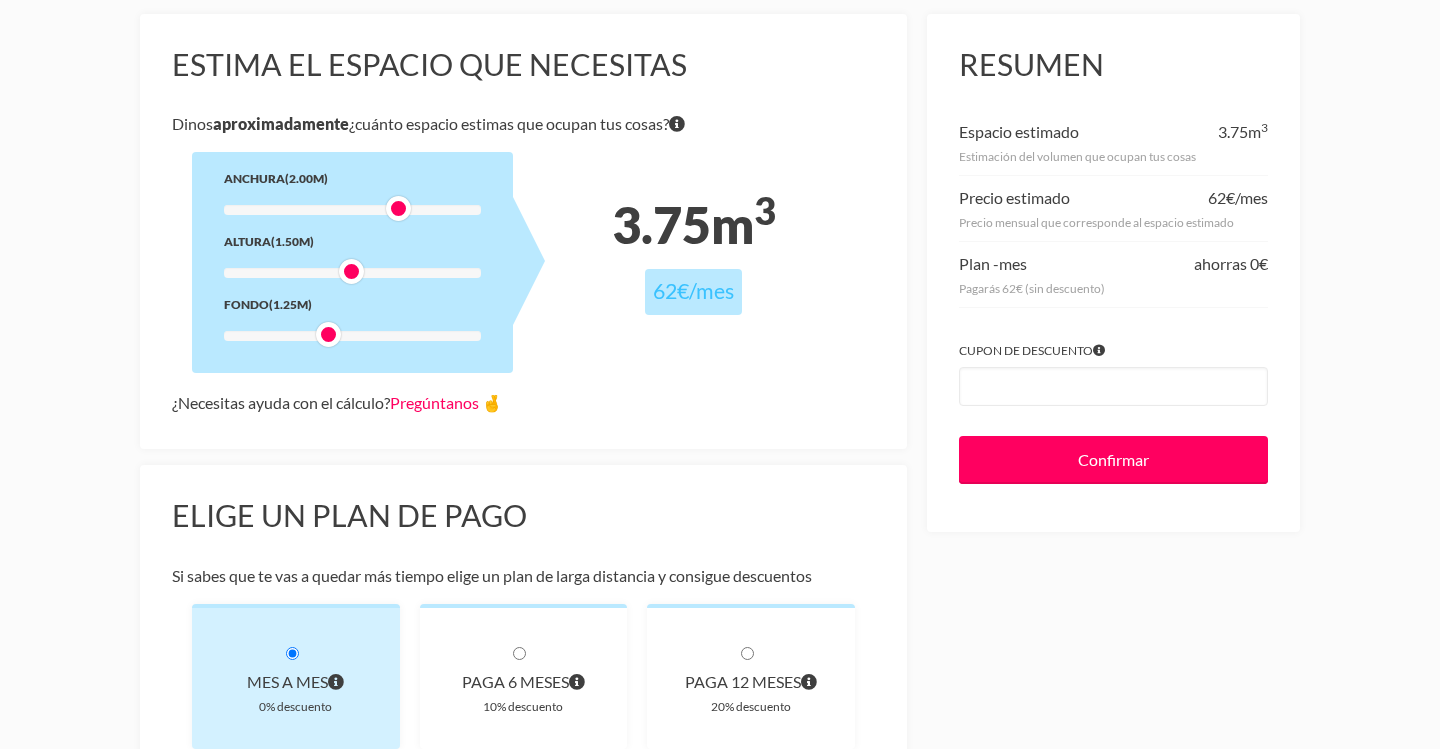 scroll, scrollTop: 223, scrollLeft: 0, axis: vertical 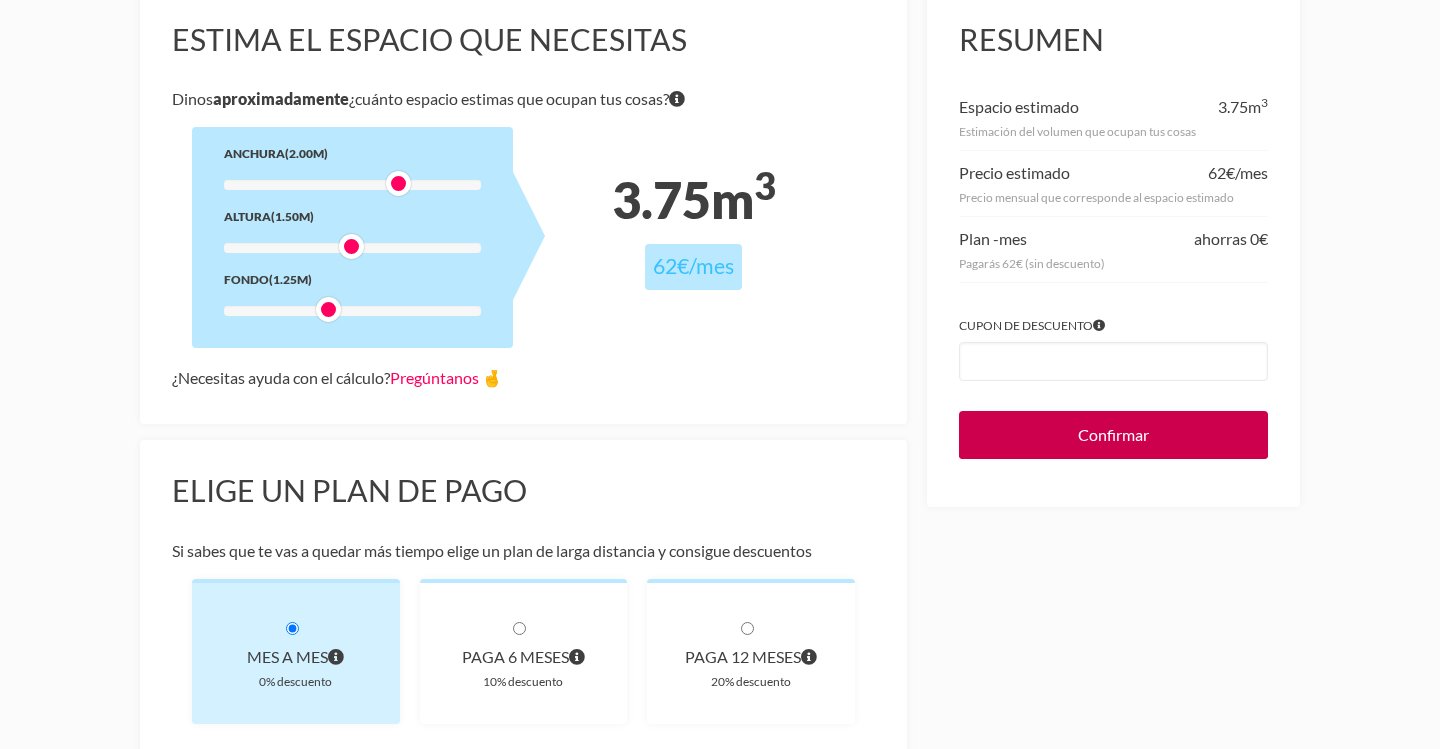 click on "Confirmar" at bounding box center (1113, 435) 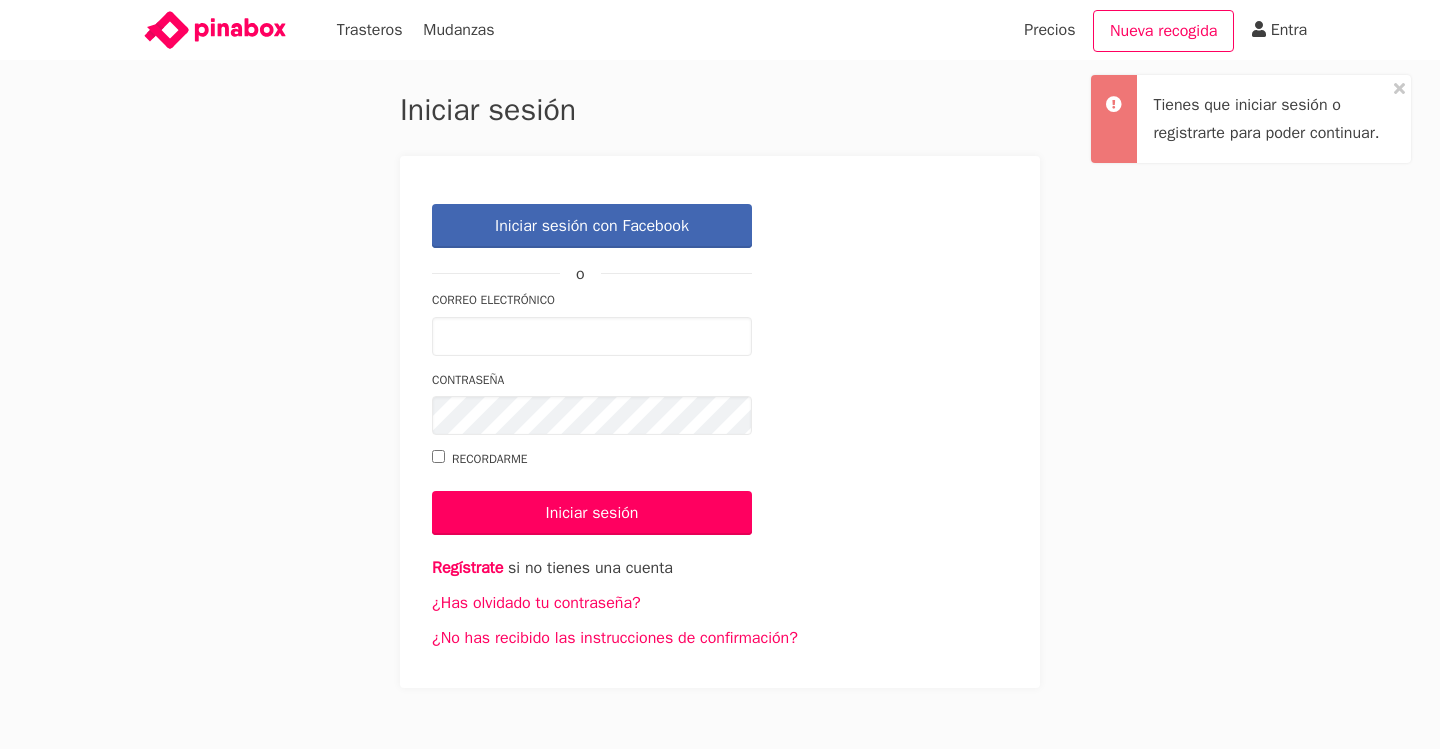 scroll, scrollTop: 0, scrollLeft: 0, axis: both 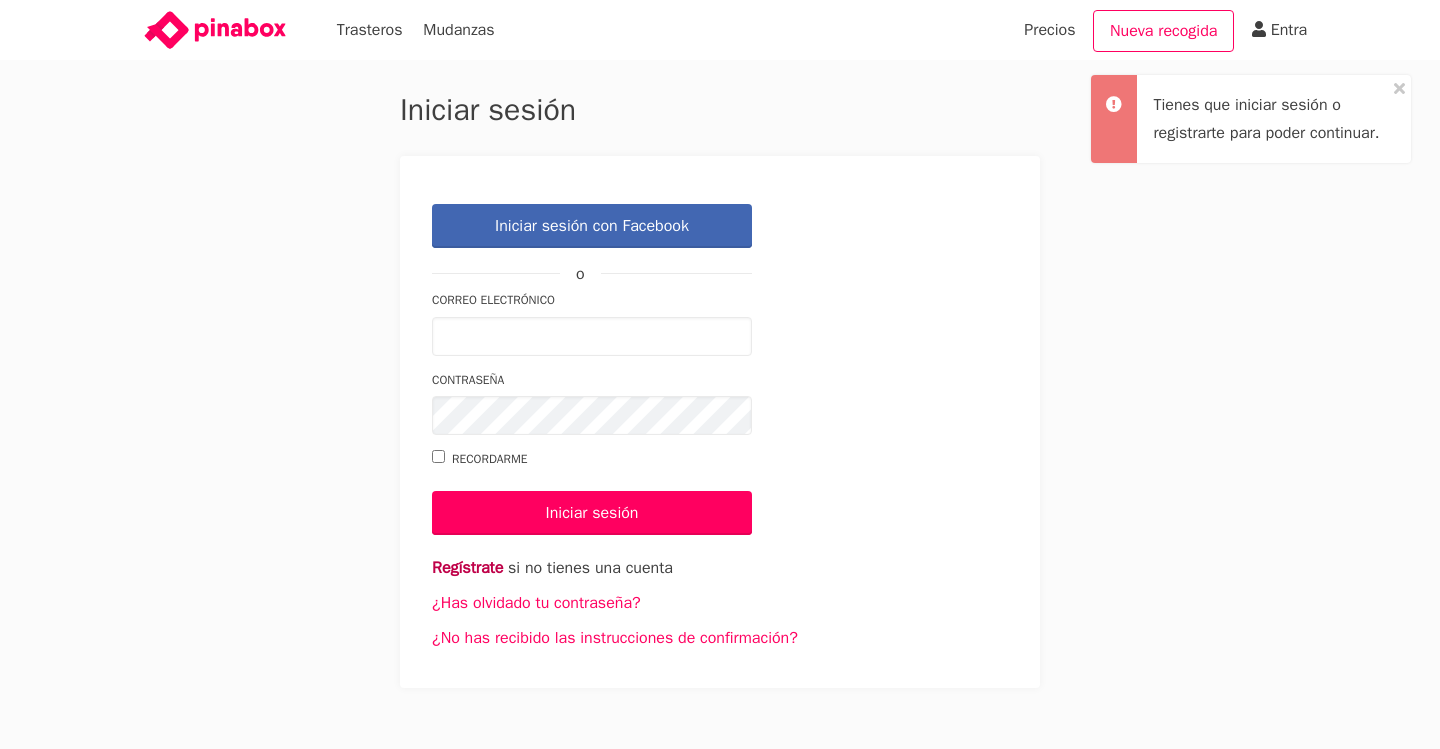 click on "Regístrate" at bounding box center (467, 568) 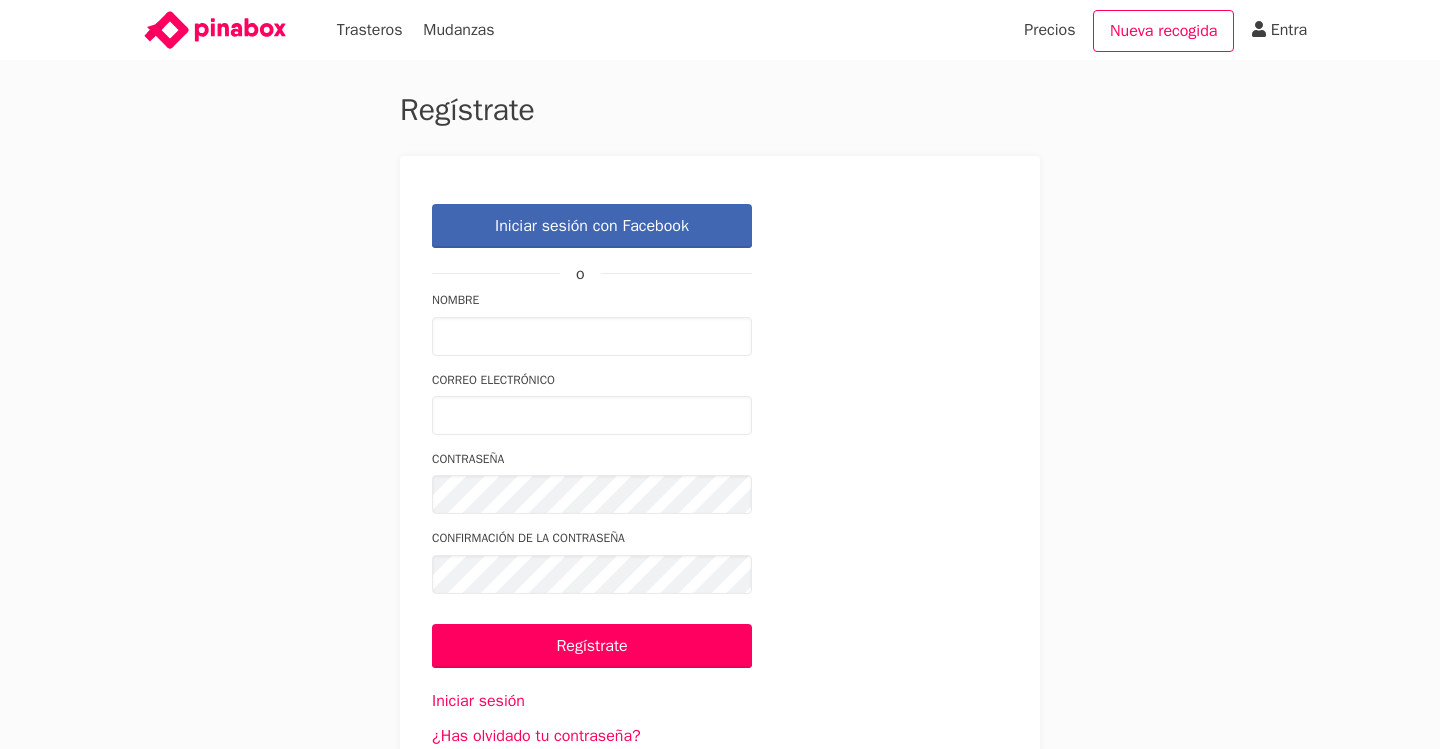 scroll, scrollTop: 0, scrollLeft: 0, axis: both 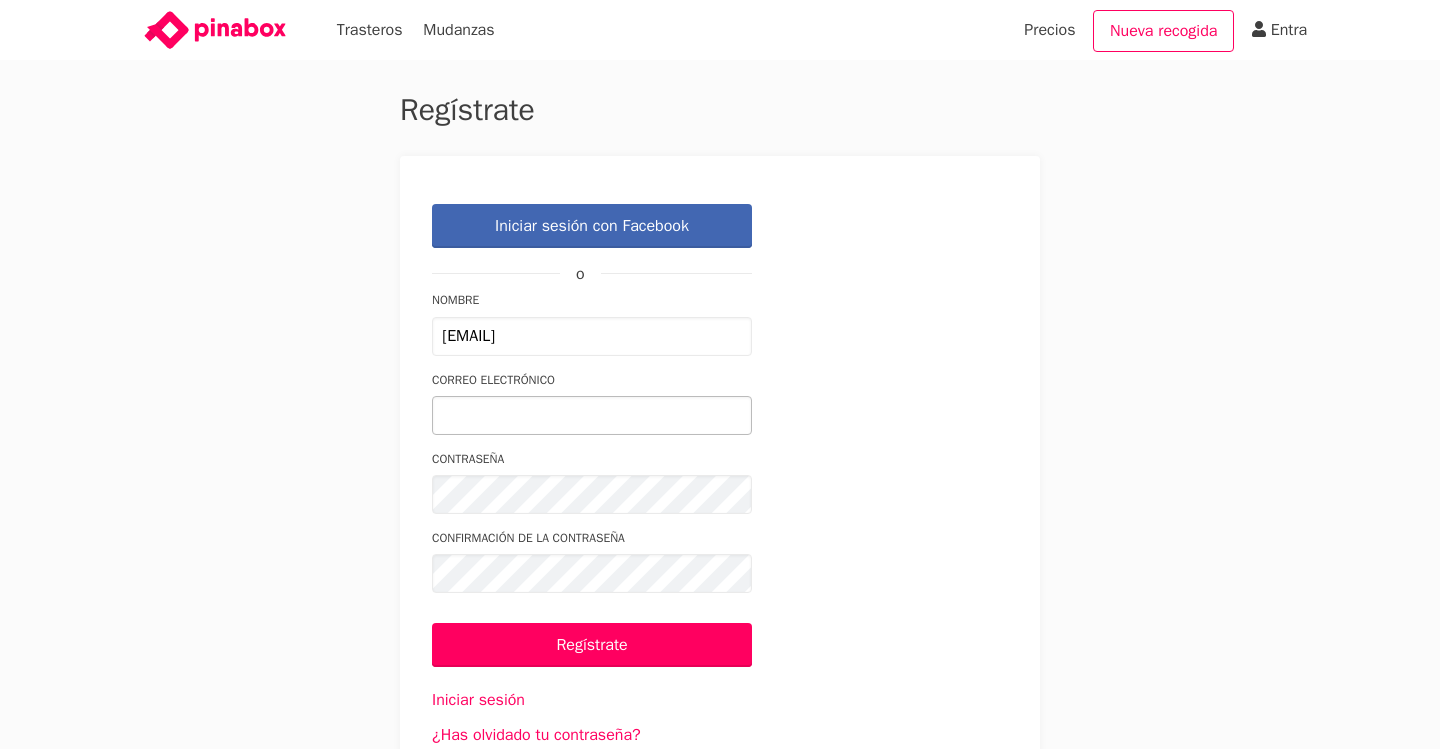 type on "[EMAIL]" 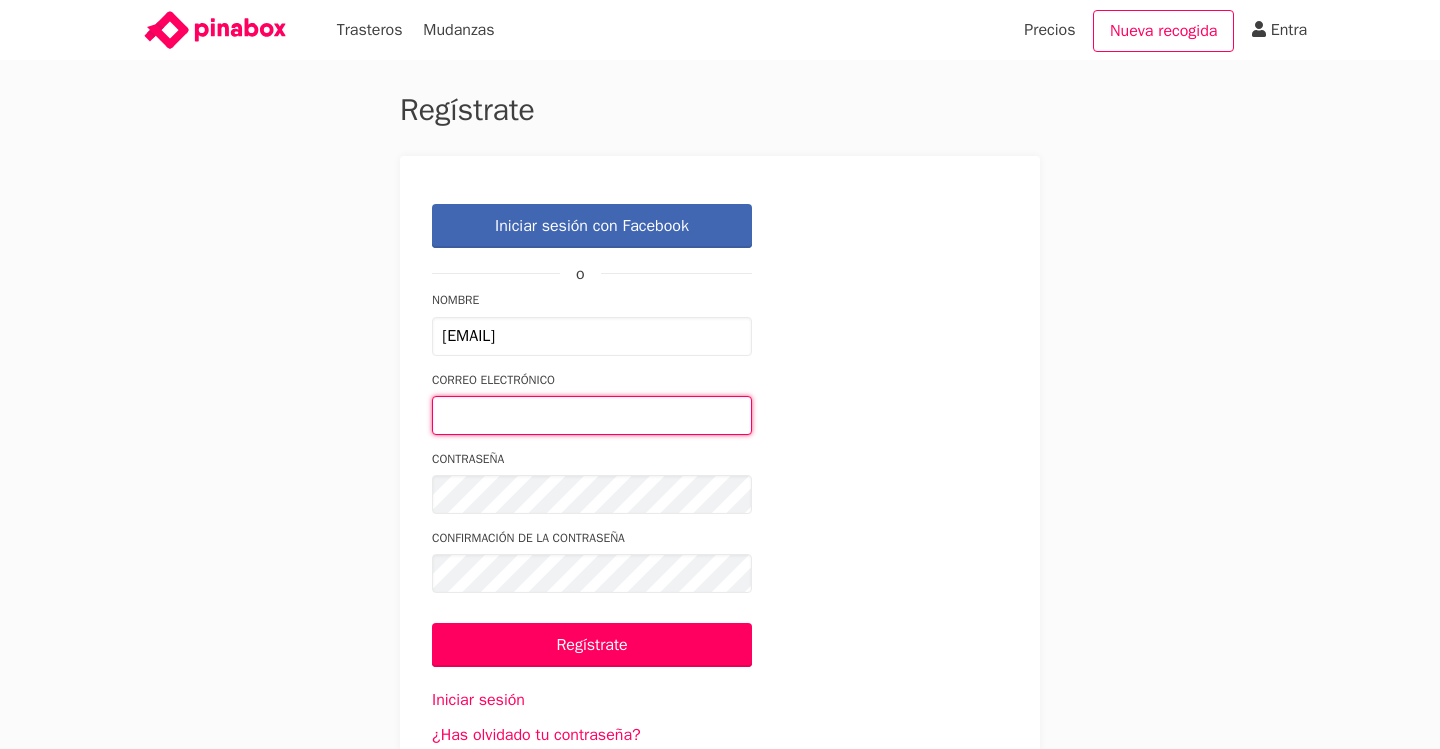 click on "Correo electrónico" at bounding box center [592, 415] 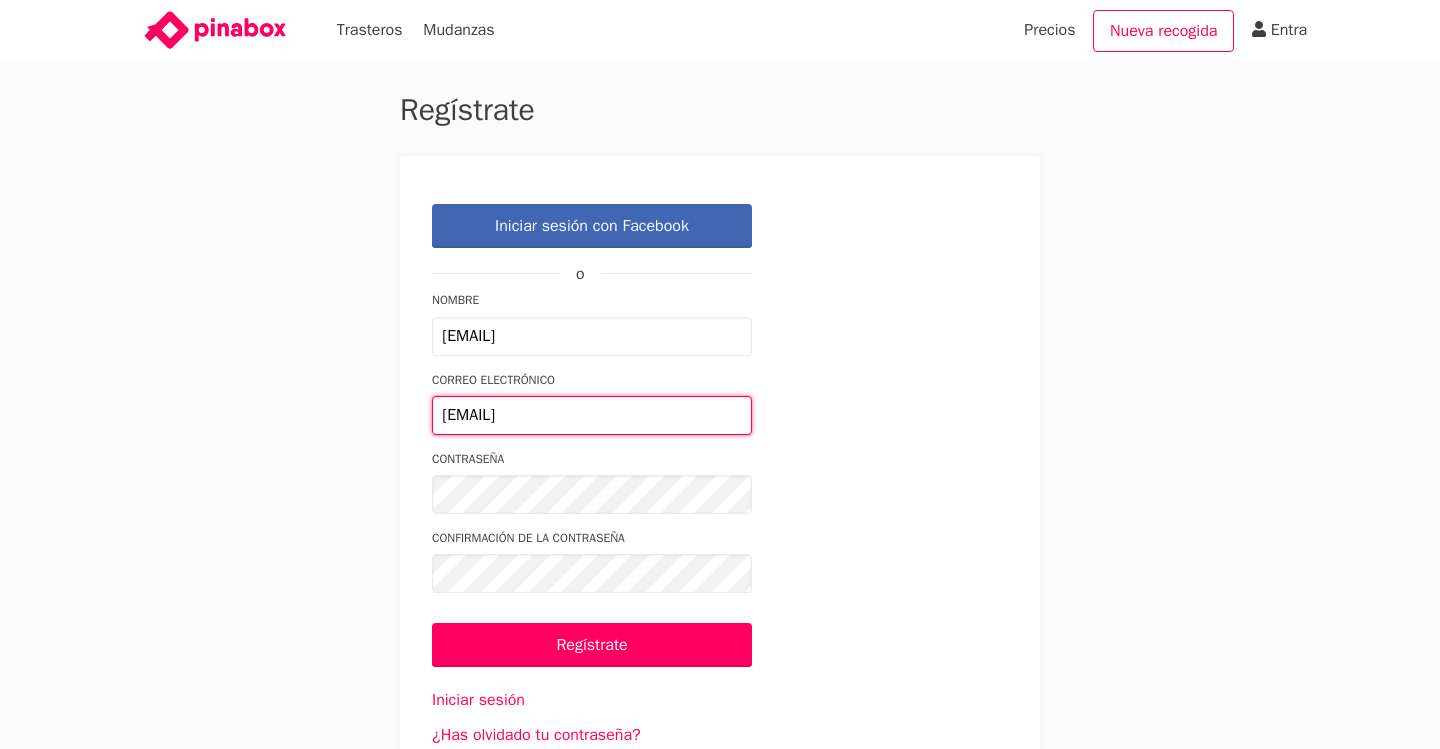 type on "[EMAIL]" 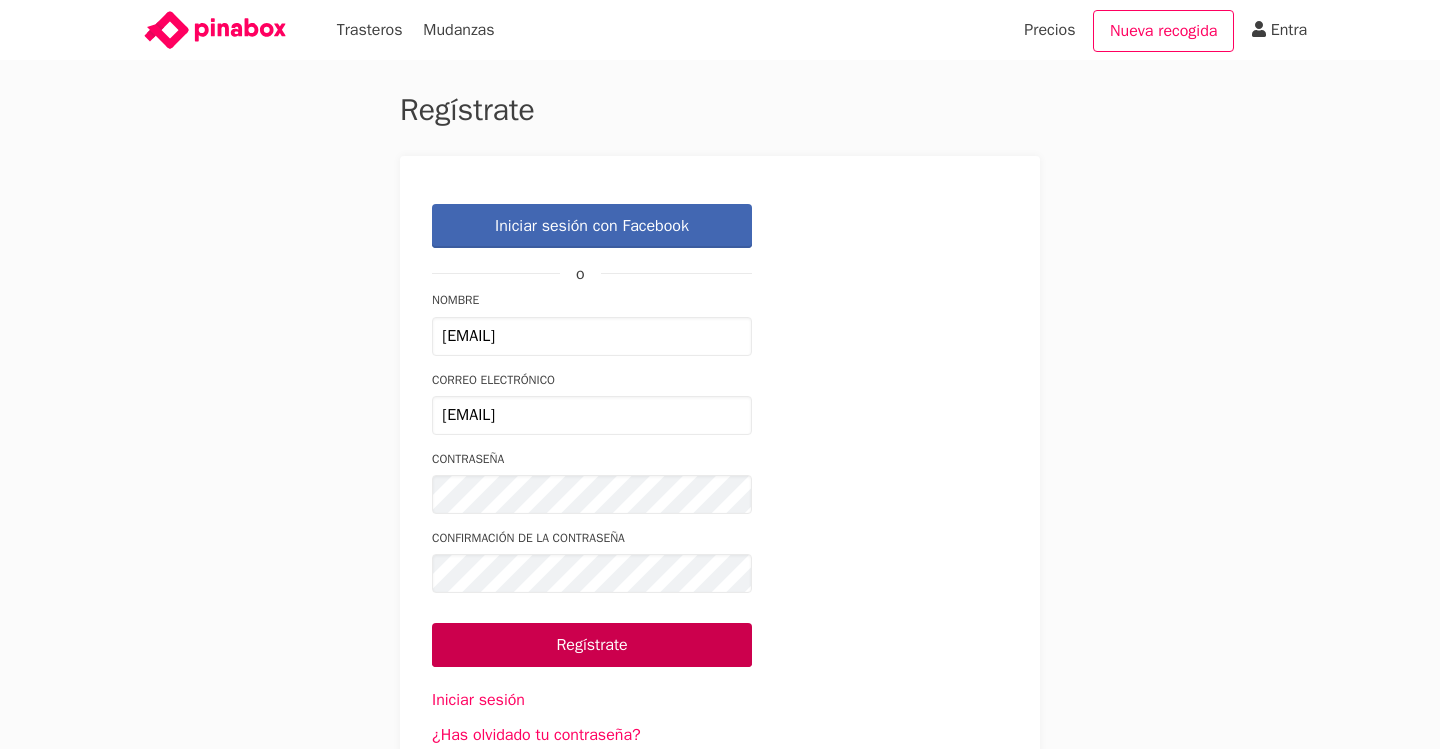 click on "Regístrate" at bounding box center (592, 645) 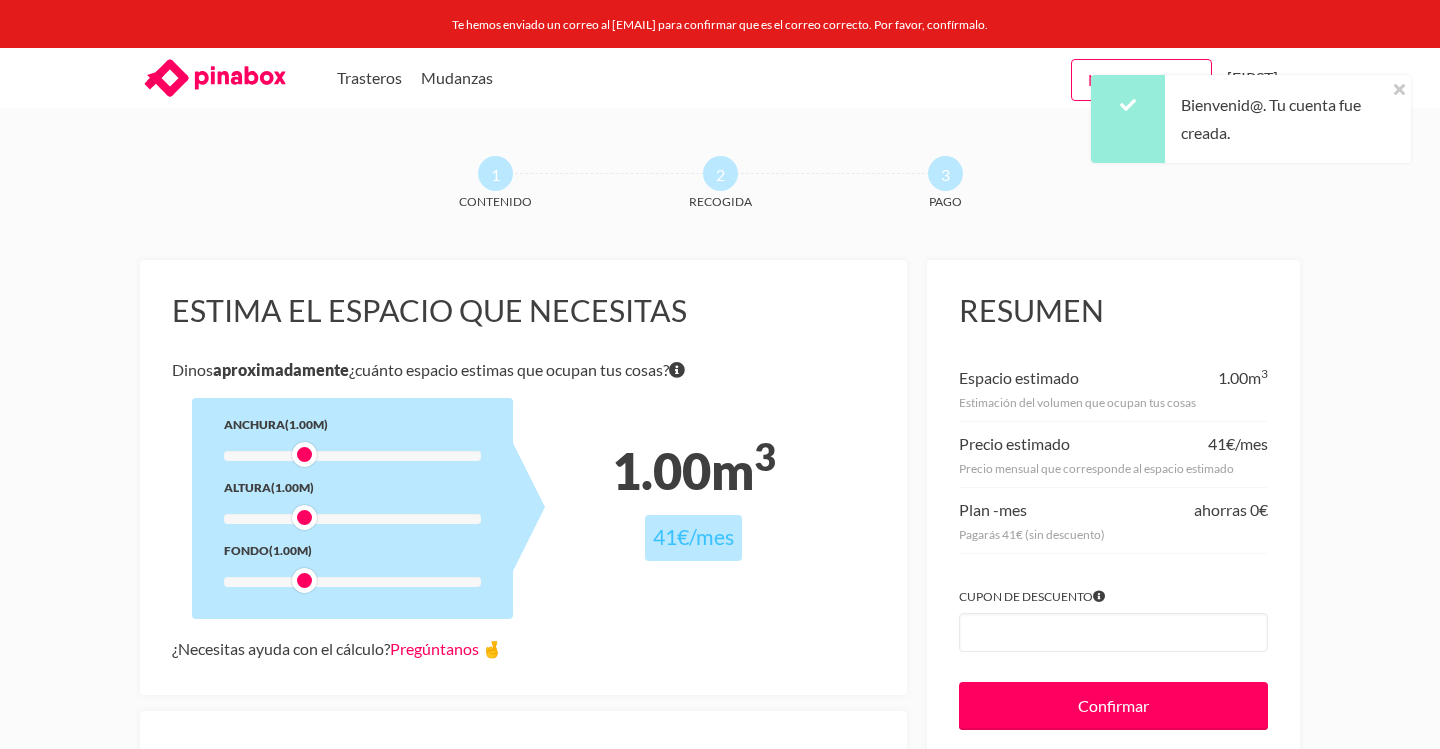 scroll, scrollTop: 0, scrollLeft: 0, axis: both 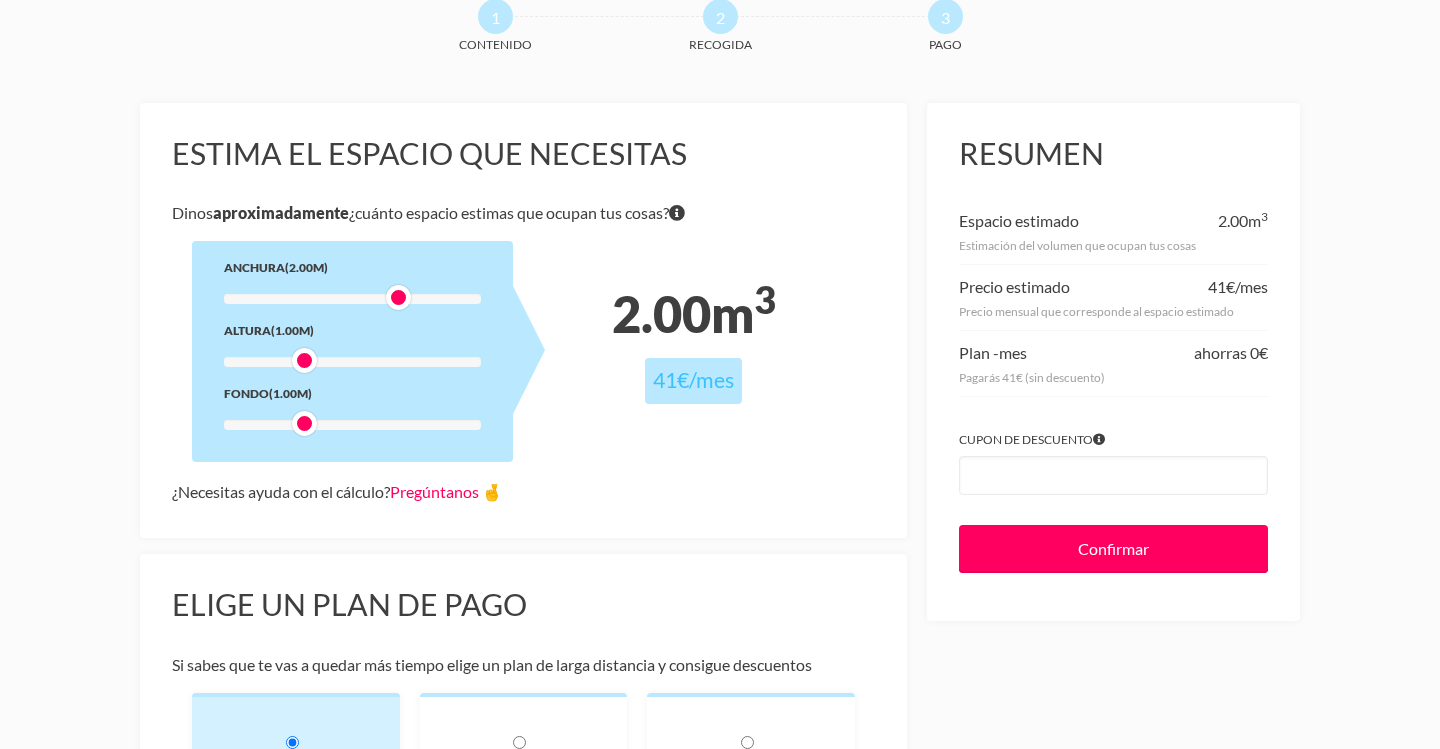 drag, startPoint x: 308, startPoint y: 293, endPoint x: 397, endPoint y: 297, distance: 89.08984 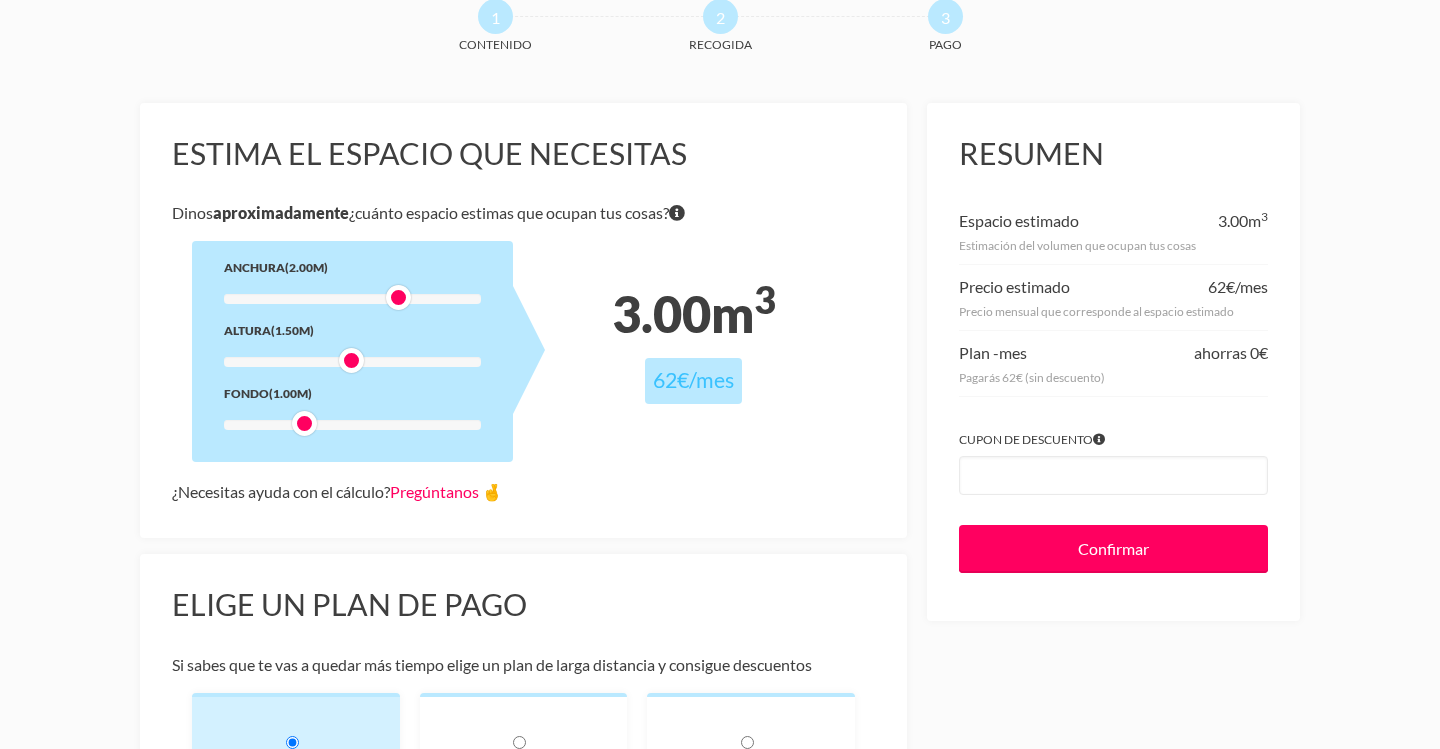 drag, startPoint x: 308, startPoint y: 369, endPoint x: 365, endPoint y: 370, distance: 57.00877 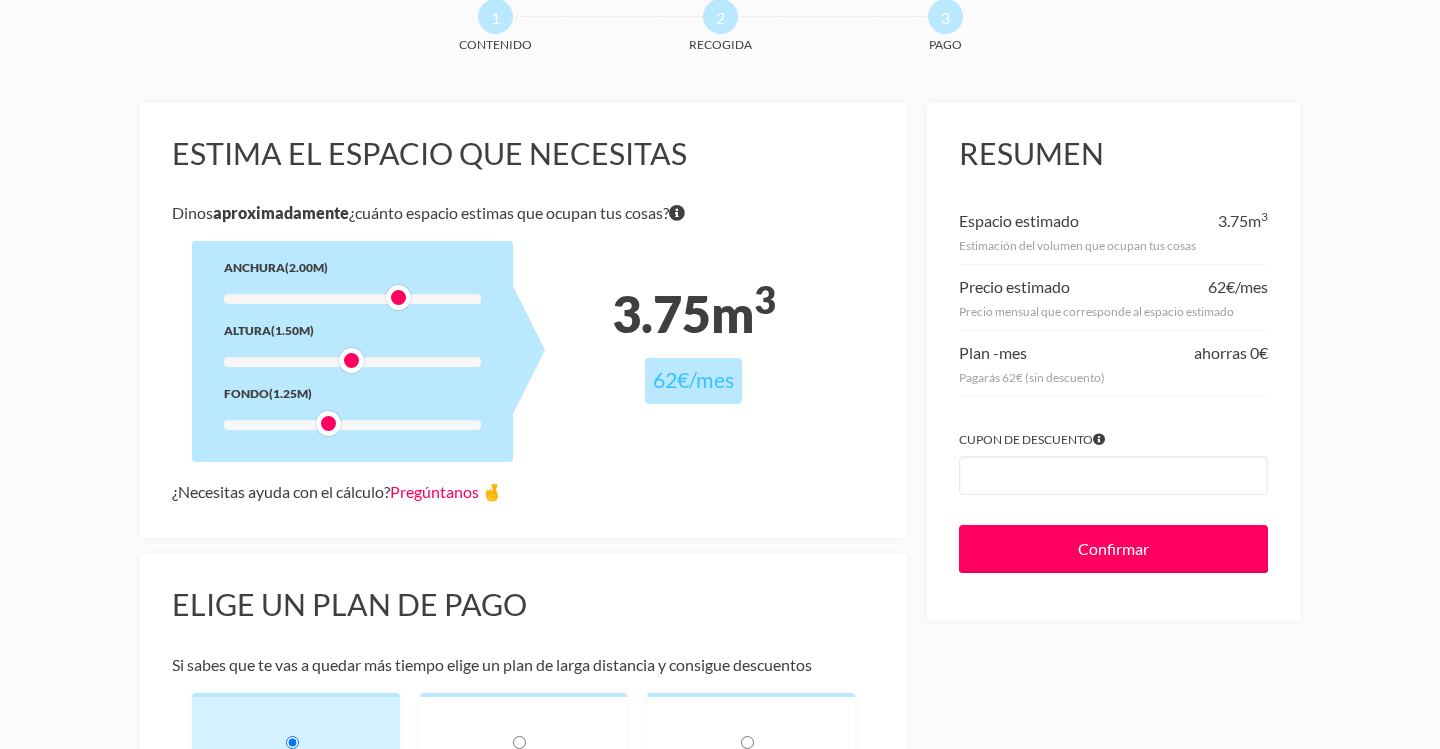 drag, startPoint x: 306, startPoint y: 424, endPoint x: 340, endPoint y: 423, distance: 34.0147 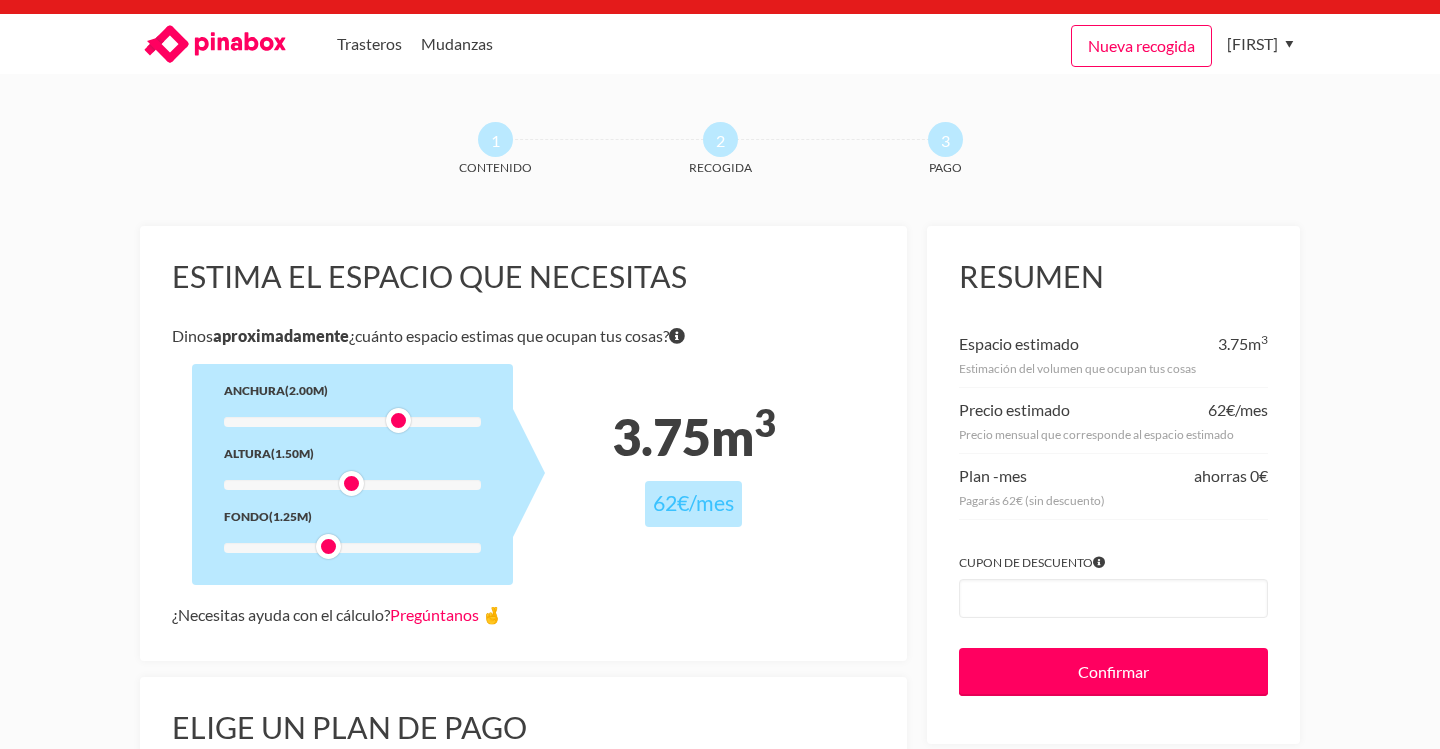 scroll, scrollTop: 32, scrollLeft: 0, axis: vertical 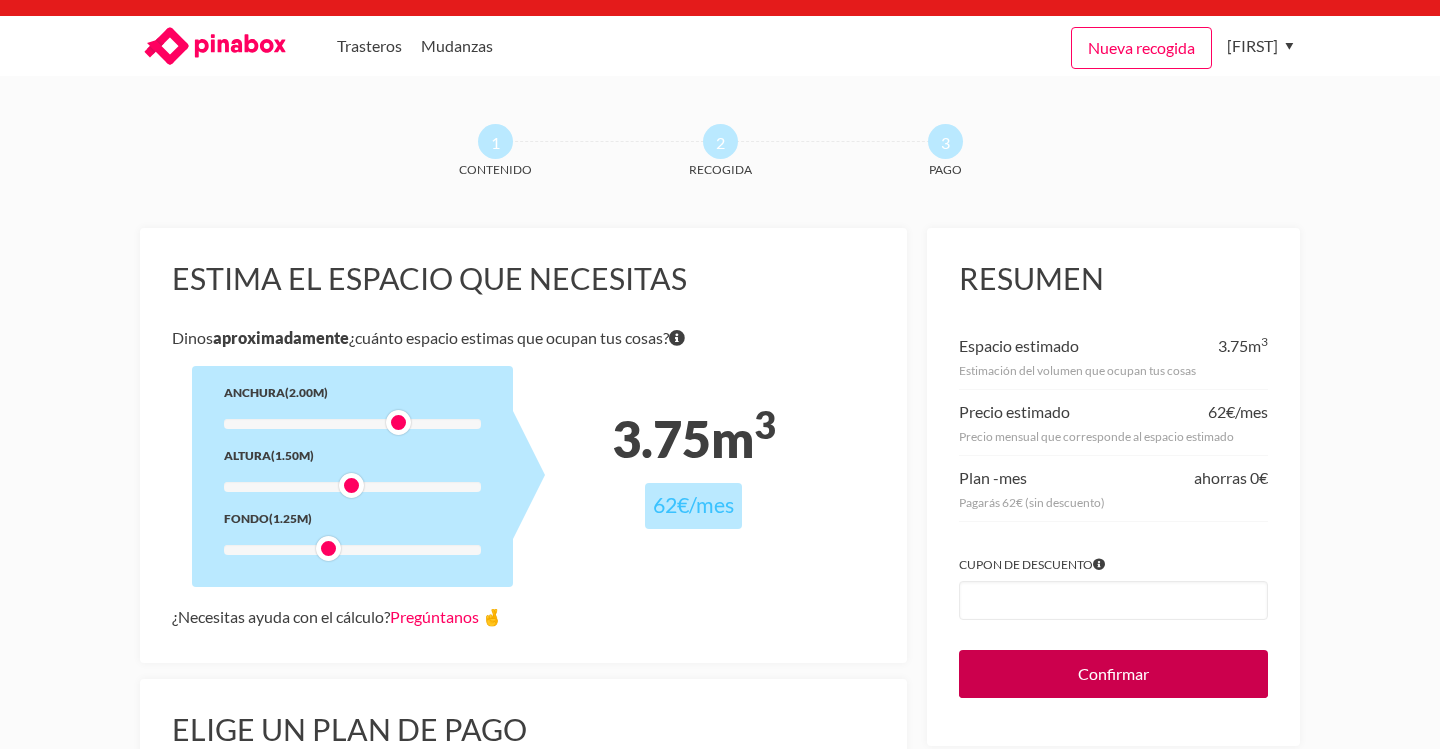 click on "Confirmar" at bounding box center (1113, 674) 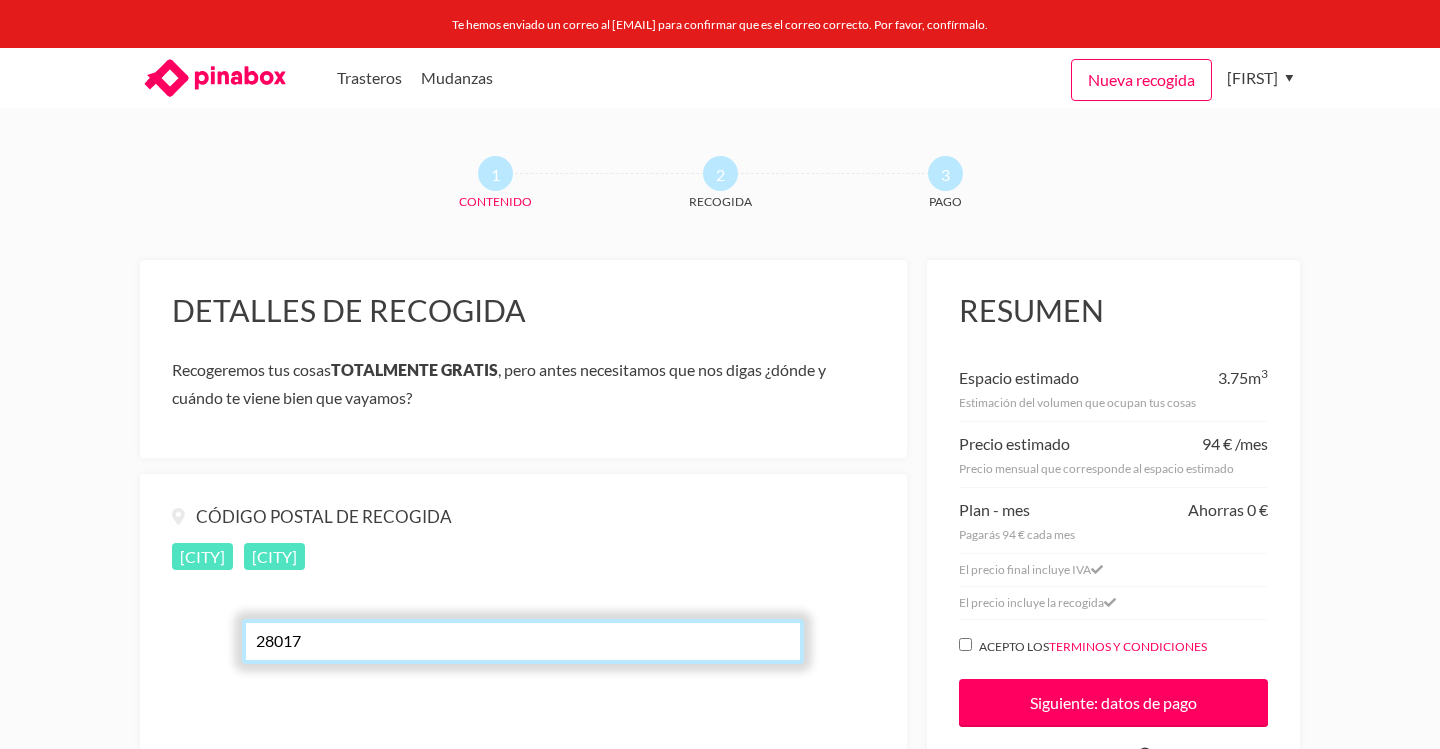 scroll, scrollTop: 0, scrollLeft: 0, axis: both 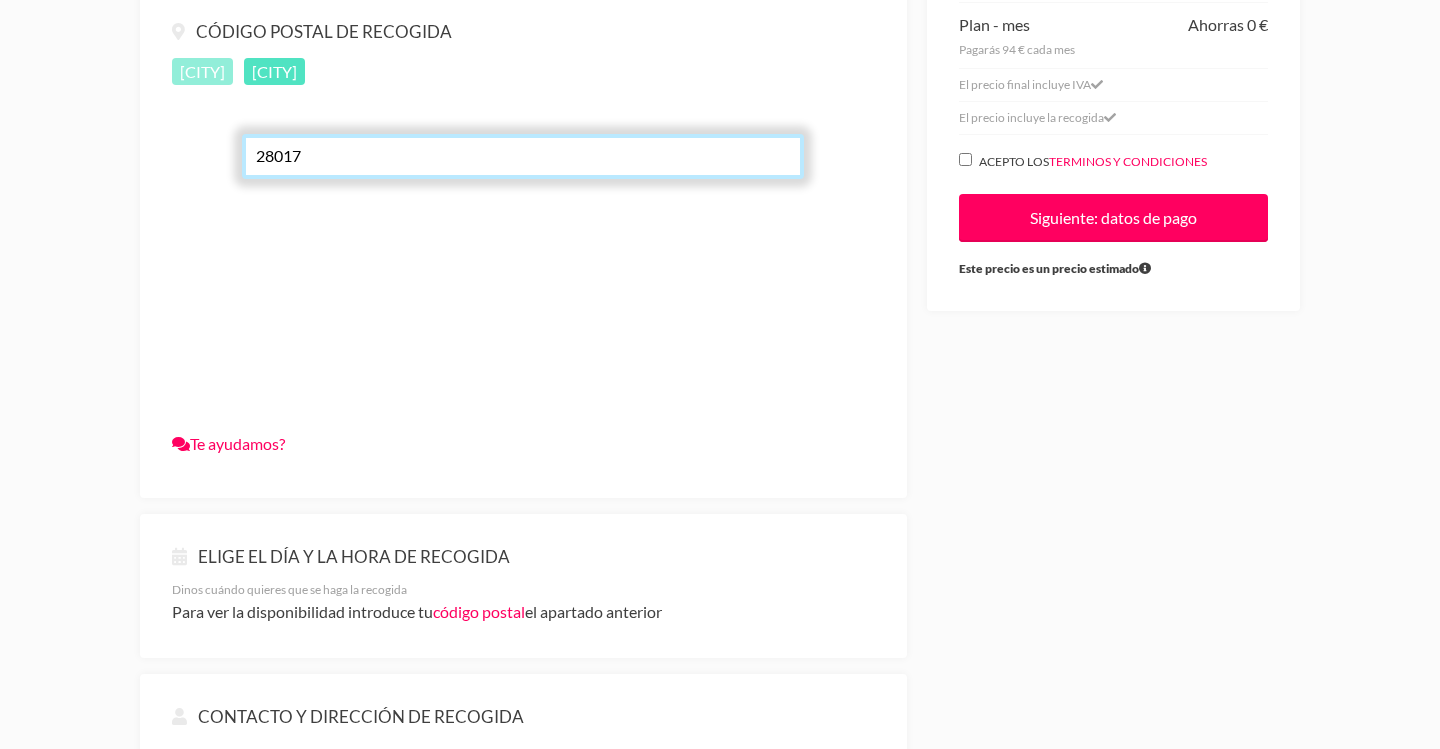 click on "[CITY]" at bounding box center (202, 71) 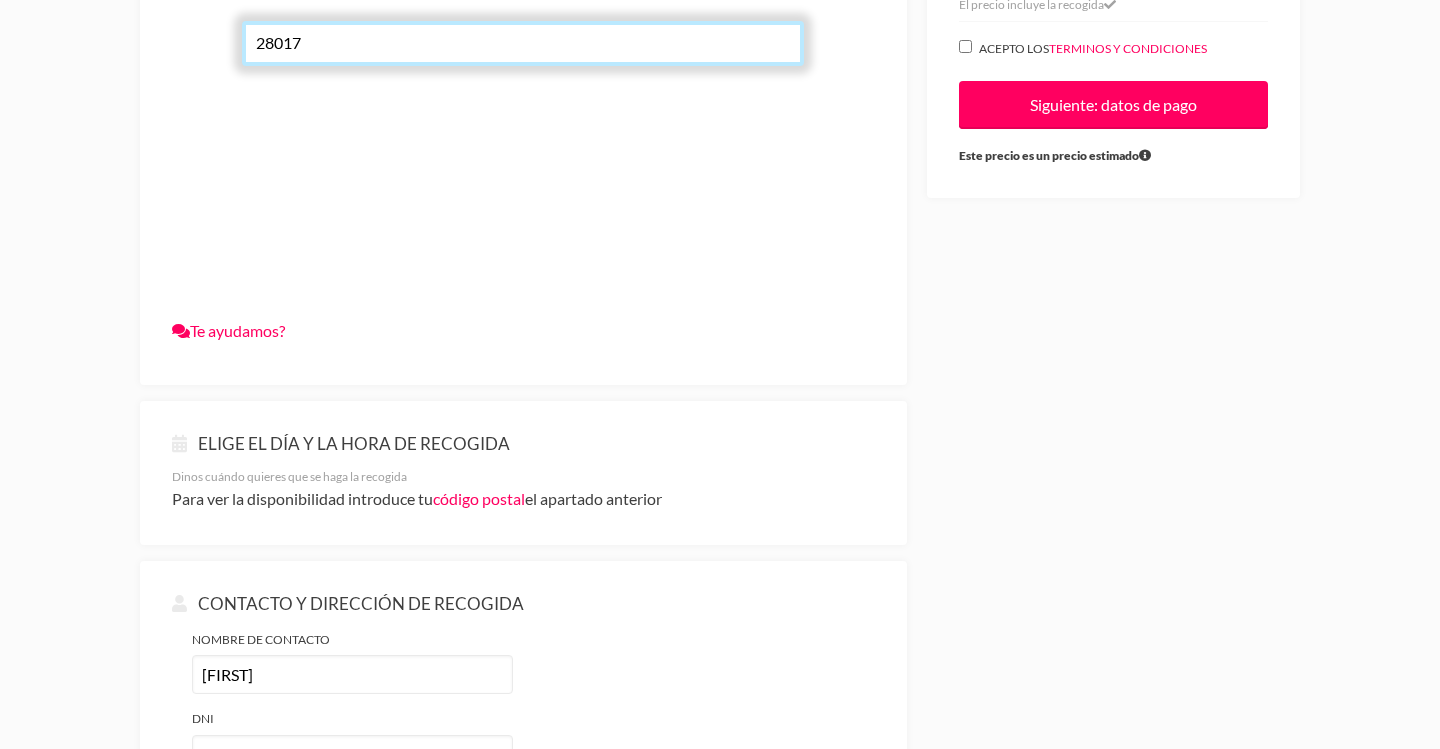 scroll, scrollTop: 614, scrollLeft: 0, axis: vertical 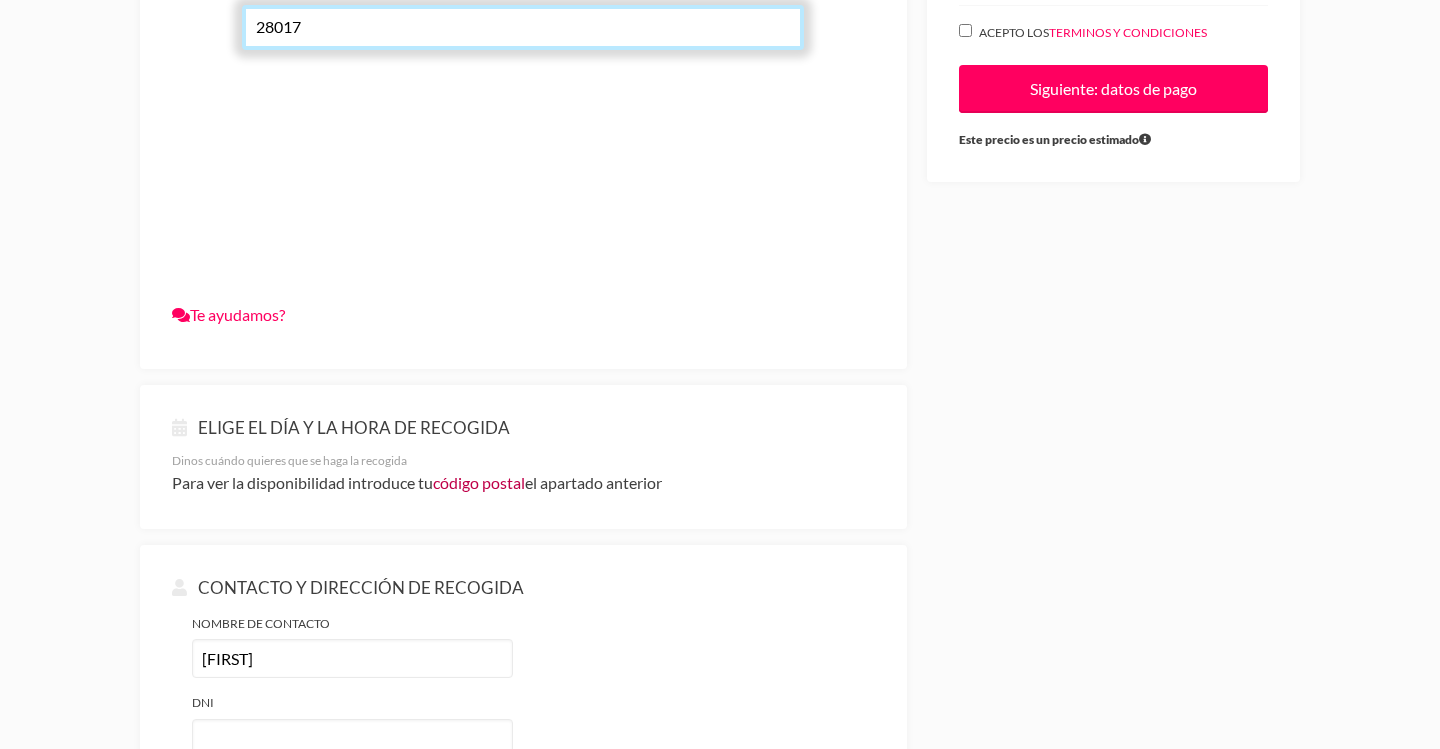 click on "código postal" at bounding box center [479, 482] 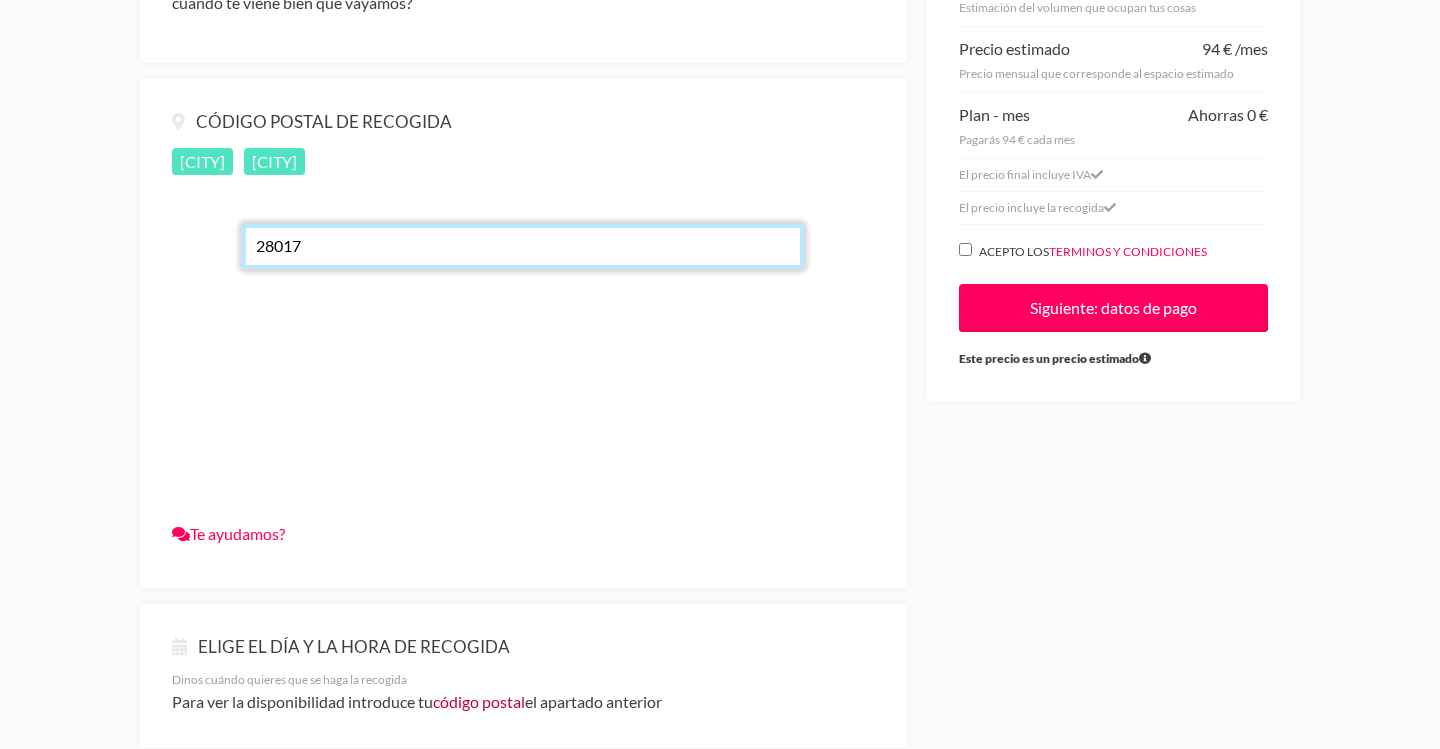 scroll, scrollTop: 390, scrollLeft: 0, axis: vertical 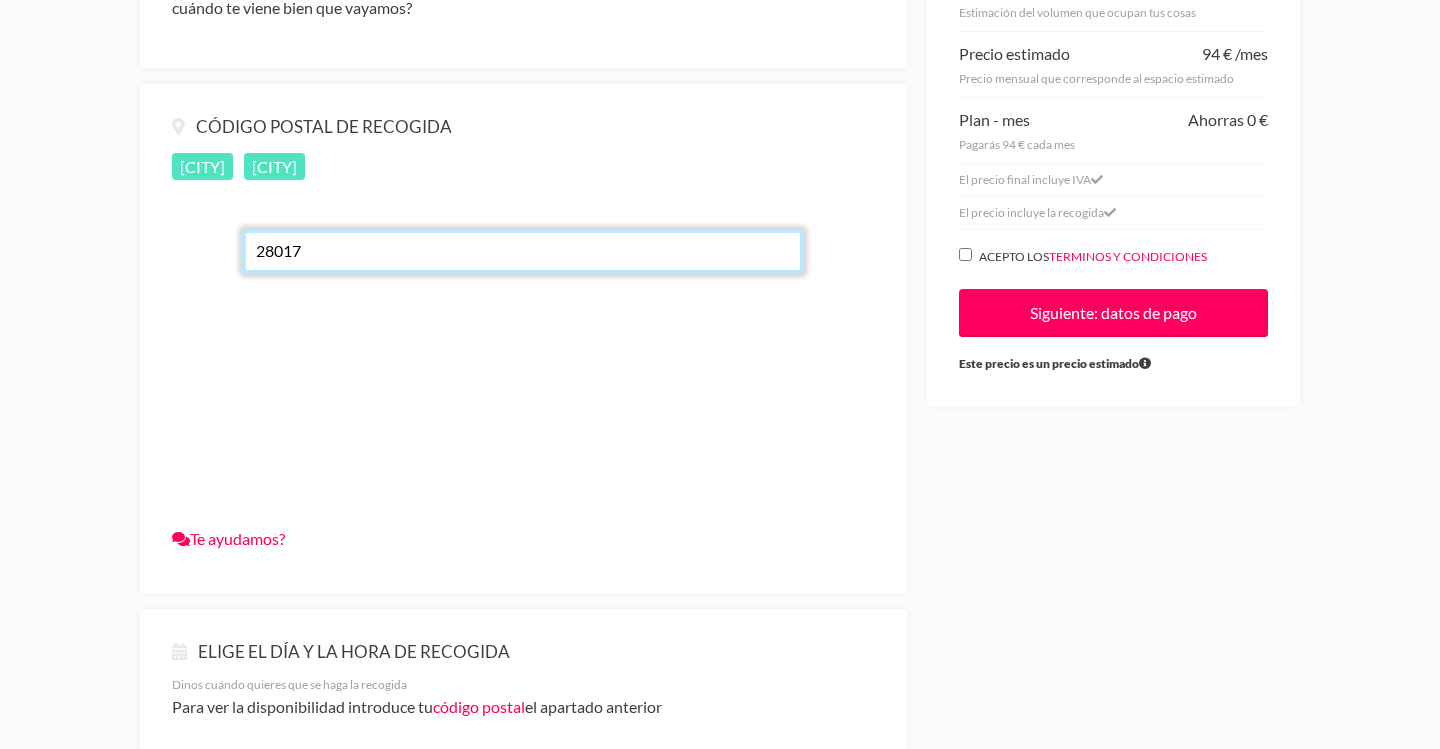 click on "Siguiente: datos de pago" at bounding box center (1113, 313) 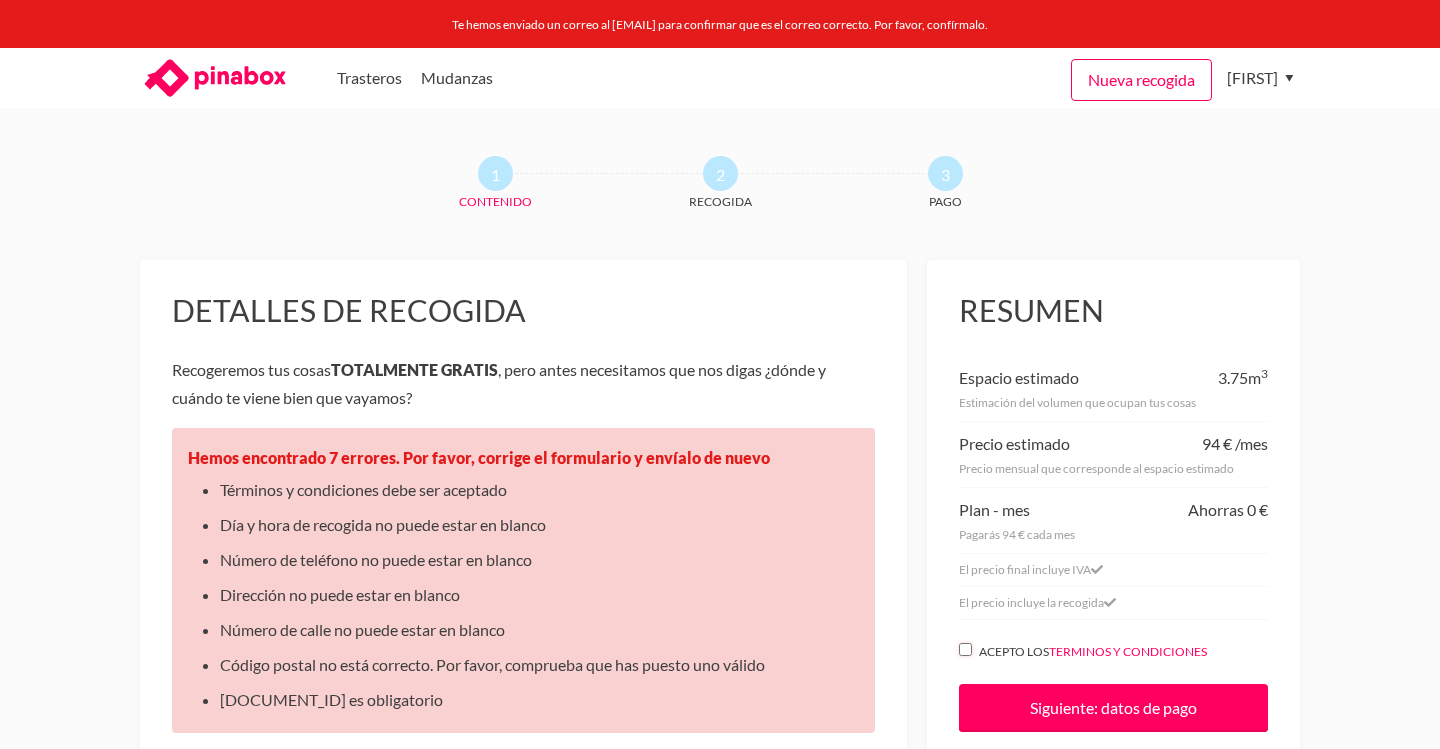 scroll, scrollTop: 0, scrollLeft: 0, axis: both 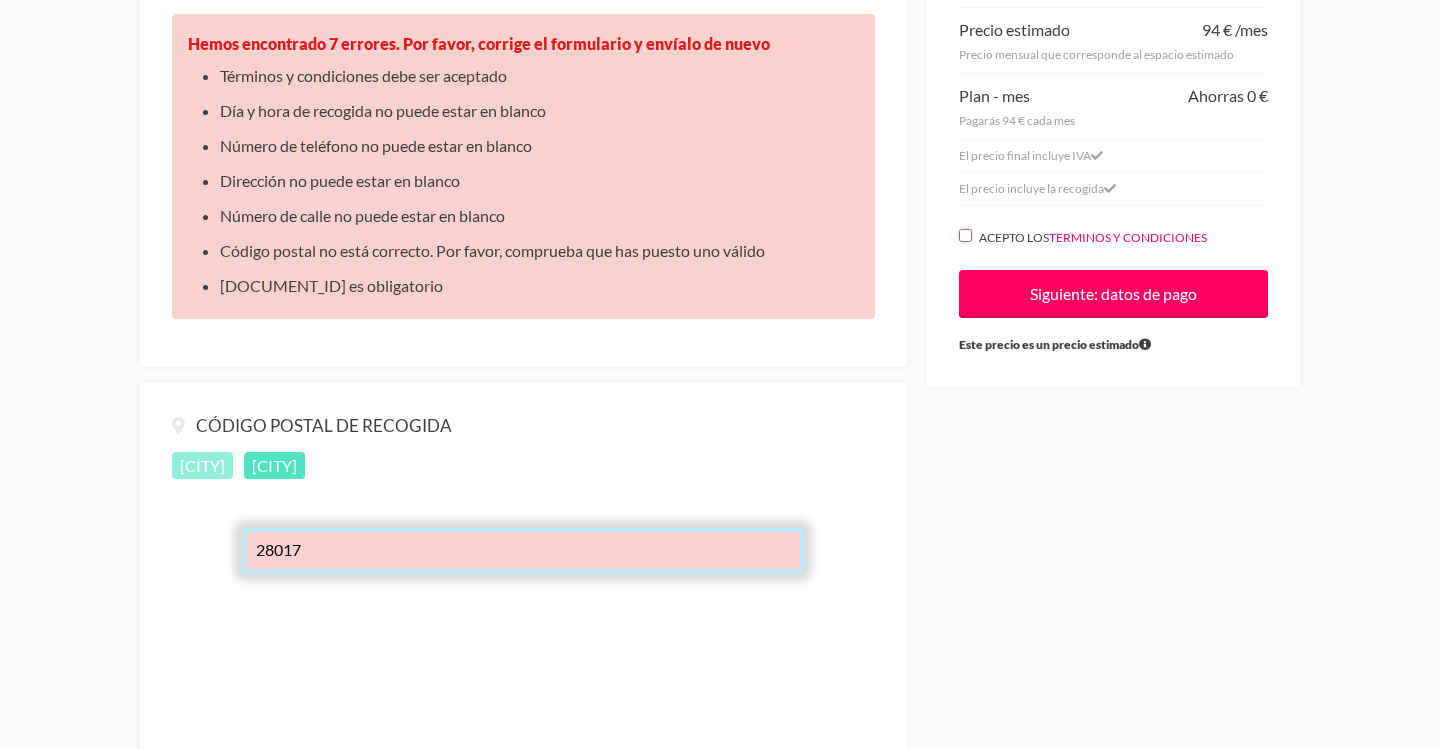 click on "[CITY]" at bounding box center (202, 465) 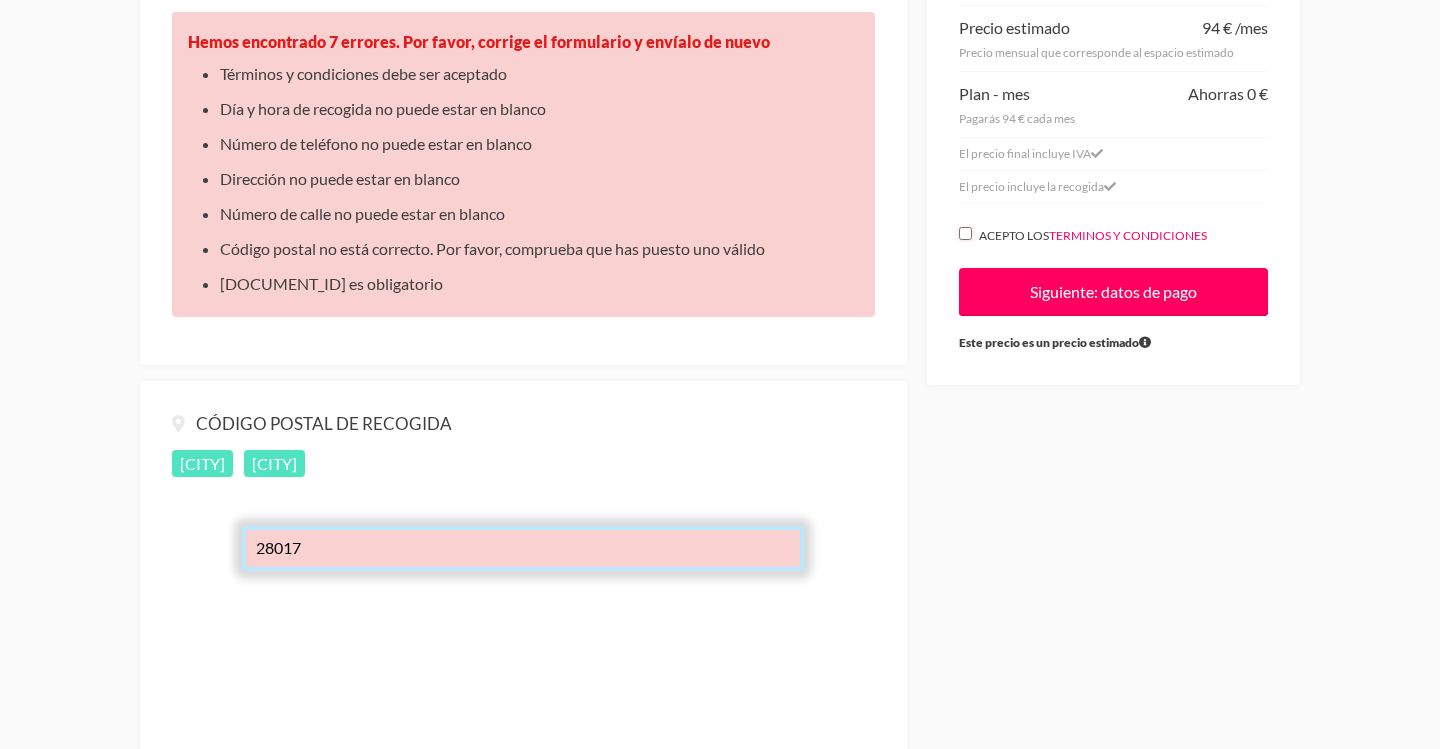 scroll, scrollTop: 377, scrollLeft: 0, axis: vertical 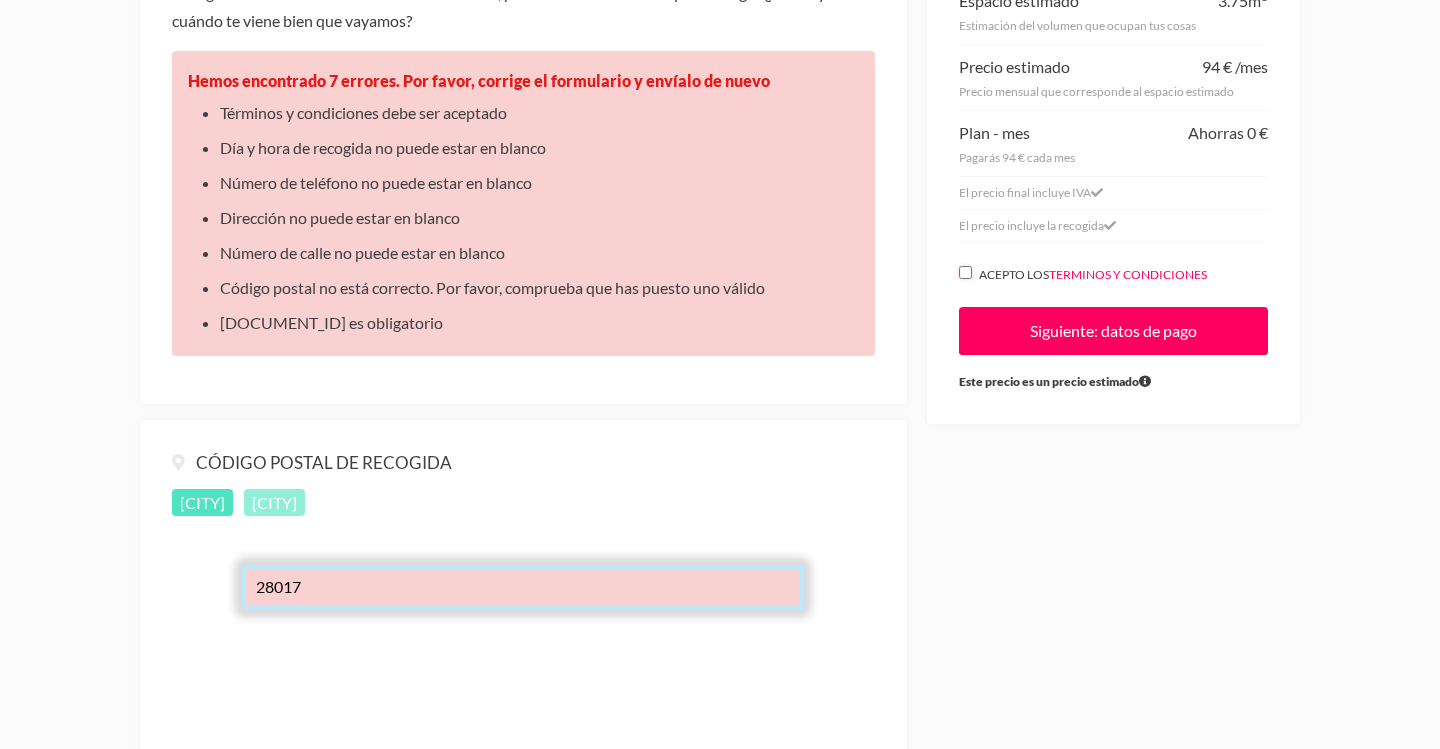 click on "[CITY]" at bounding box center (274, 502) 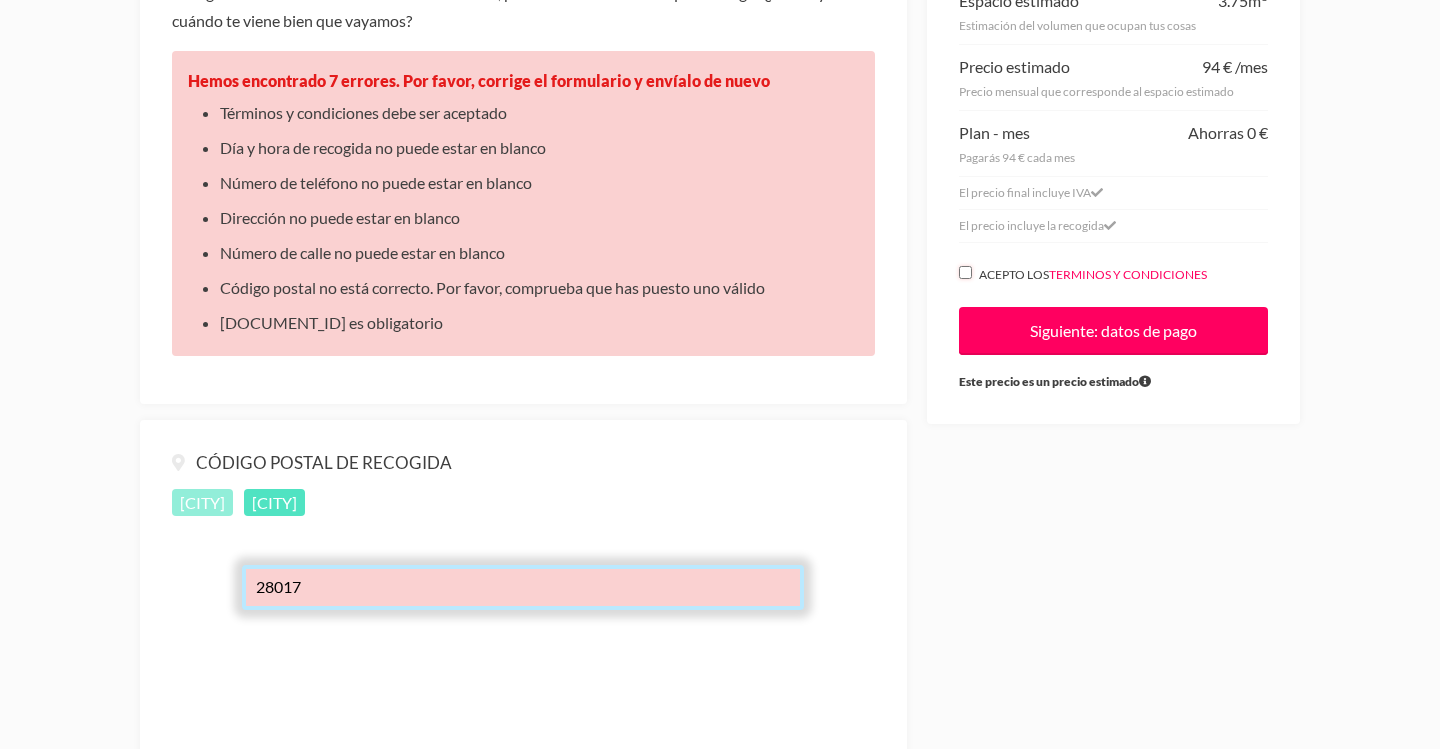 click on "Madrid" at bounding box center [202, 502] 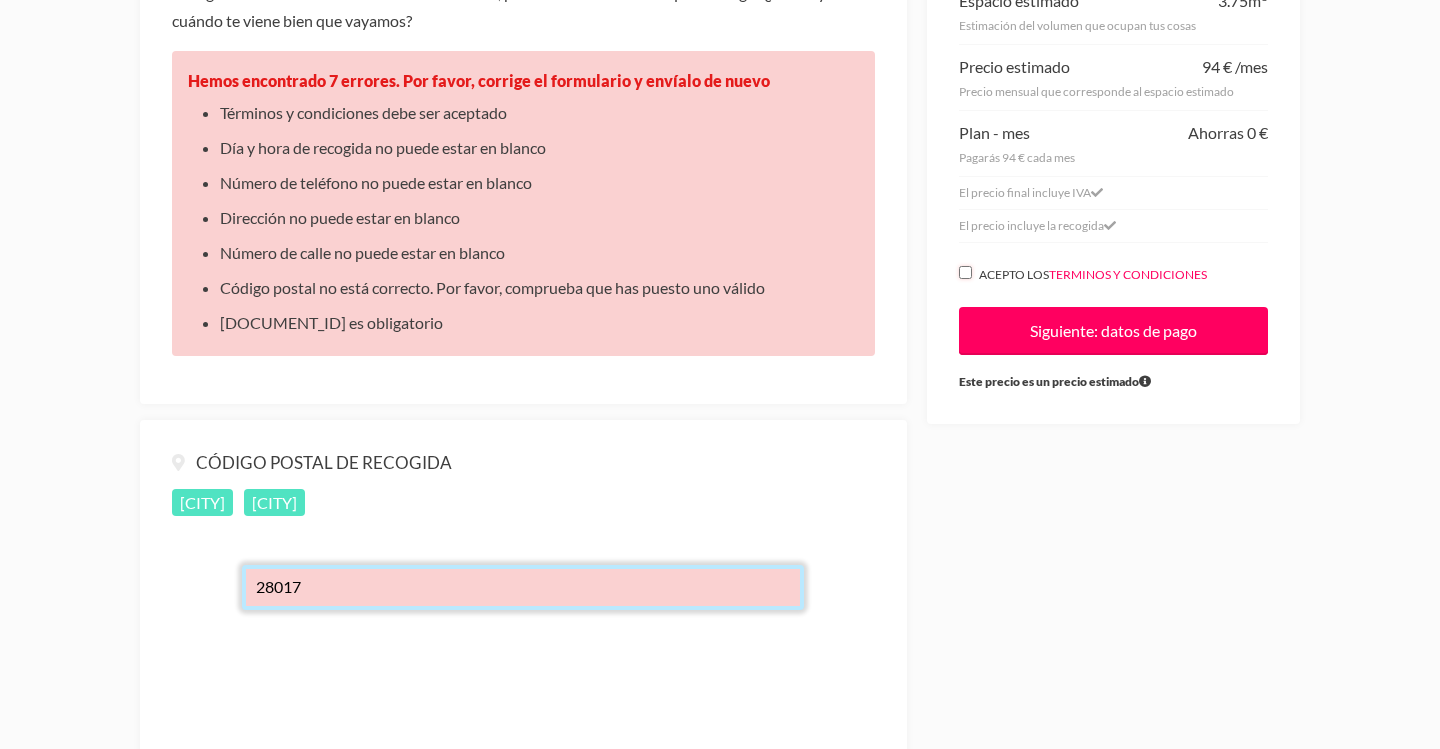 click on "28017" at bounding box center (523, 587) 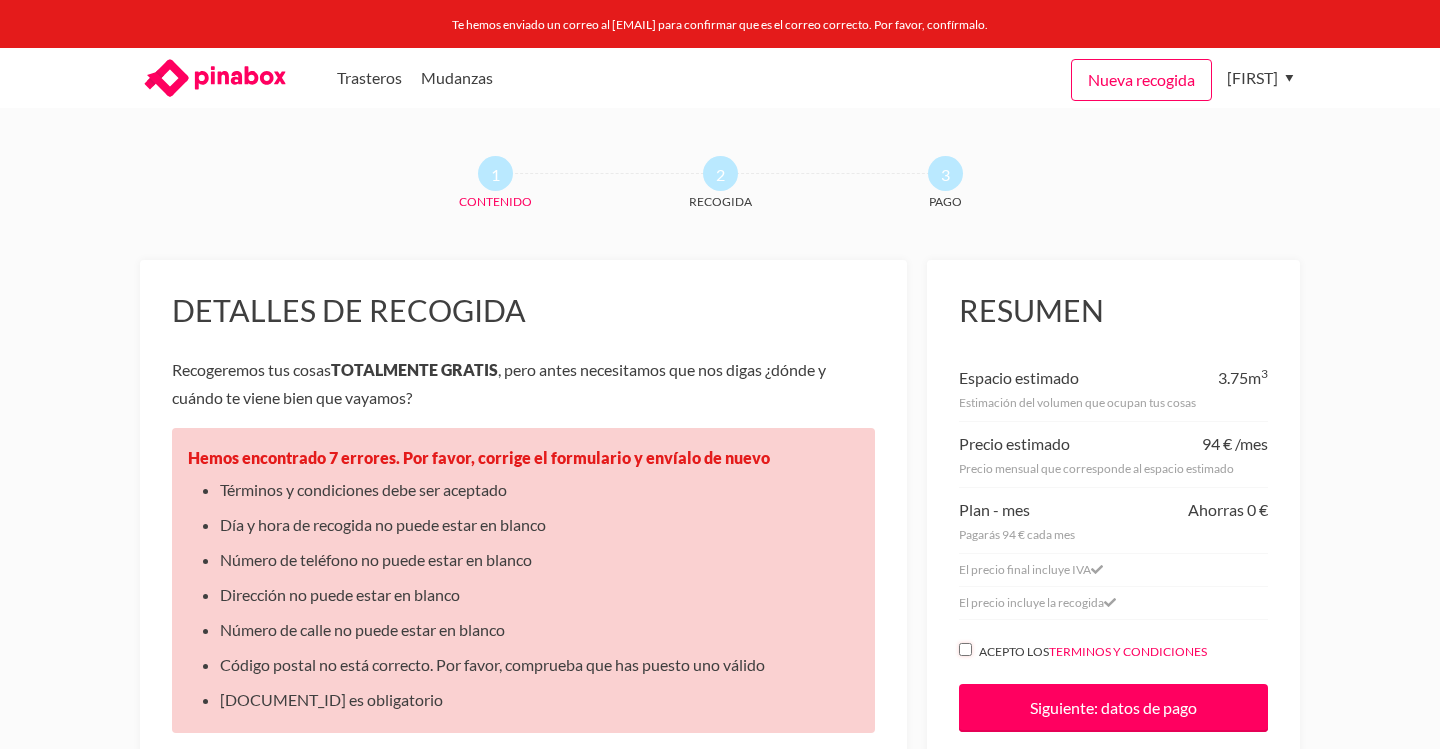 scroll, scrollTop: 0, scrollLeft: 0, axis: both 